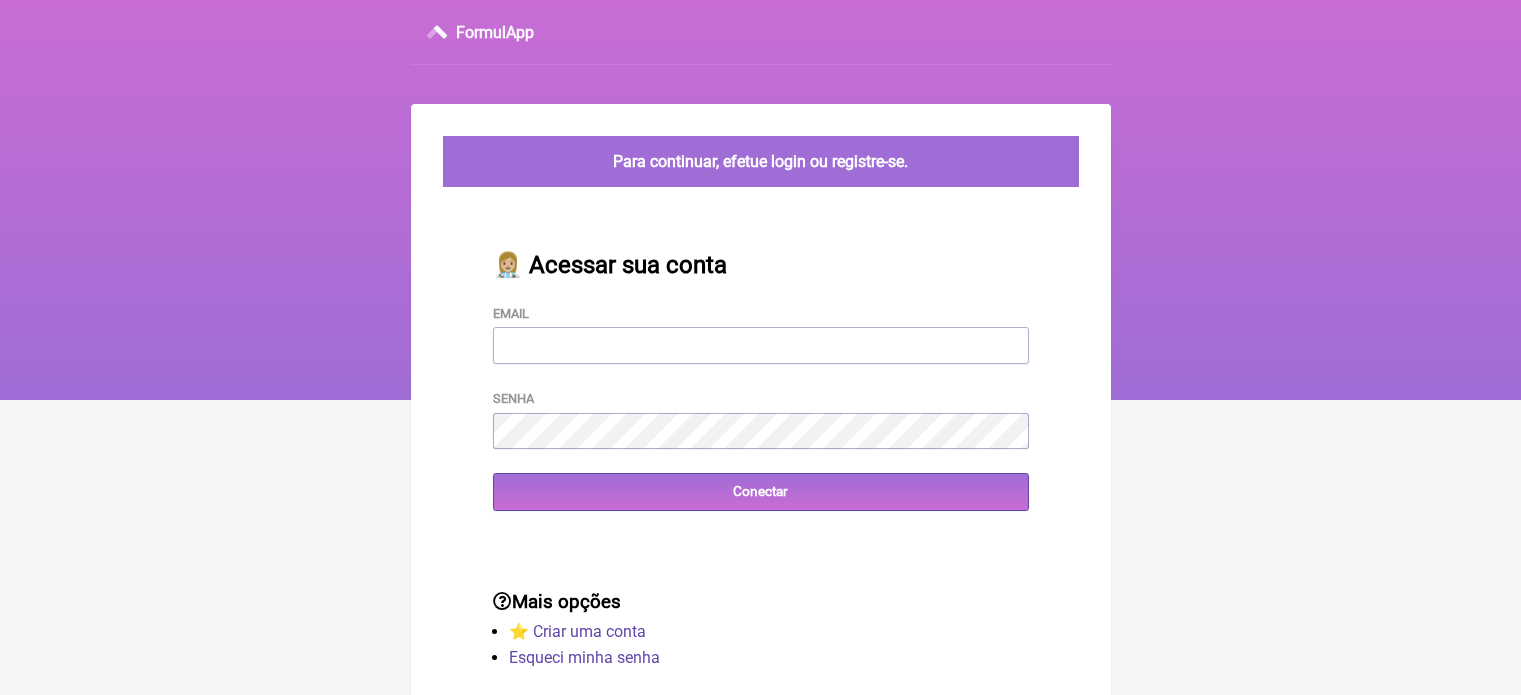 scroll, scrollTop: 0, scrollLeft: 0, axis: both 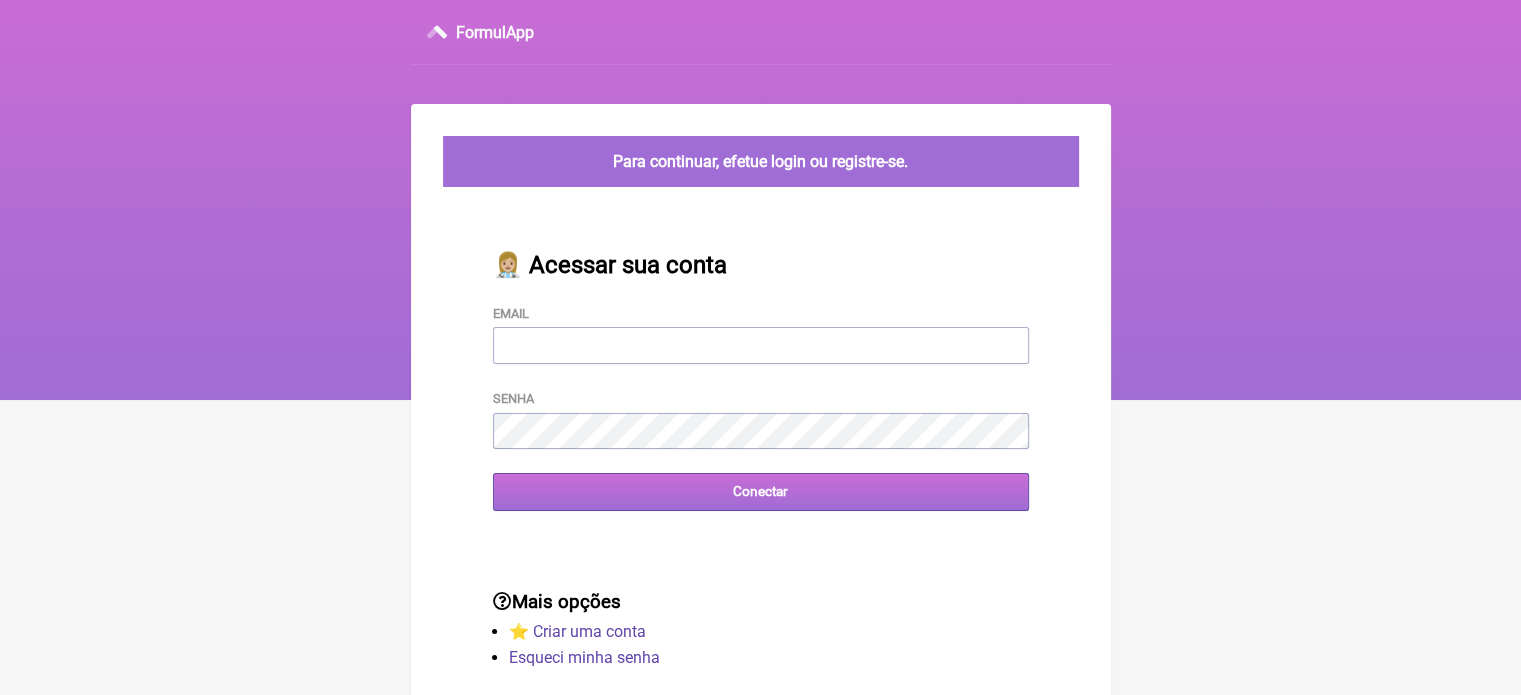 type on "vini_paschoal@yahoo.com.br" 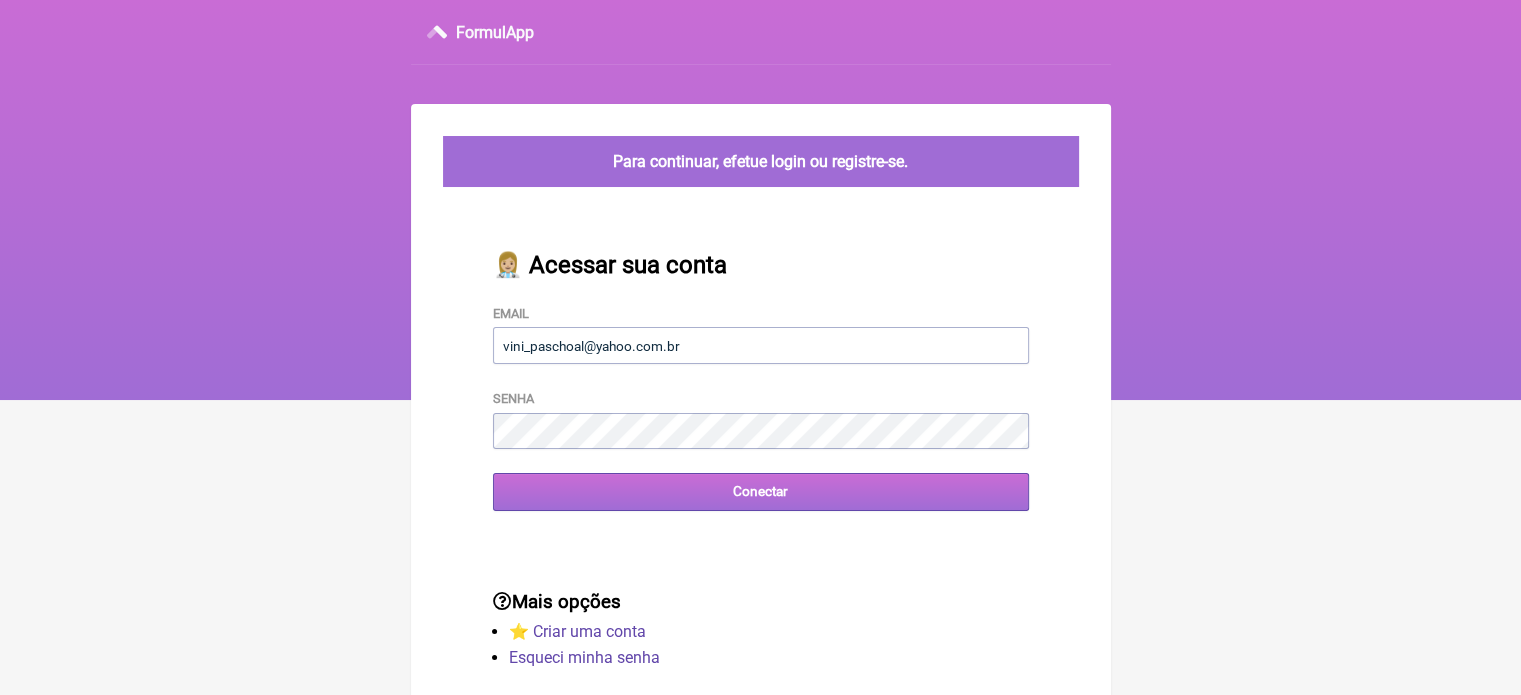 click on "Conectar" at bounding box center [761, 491] 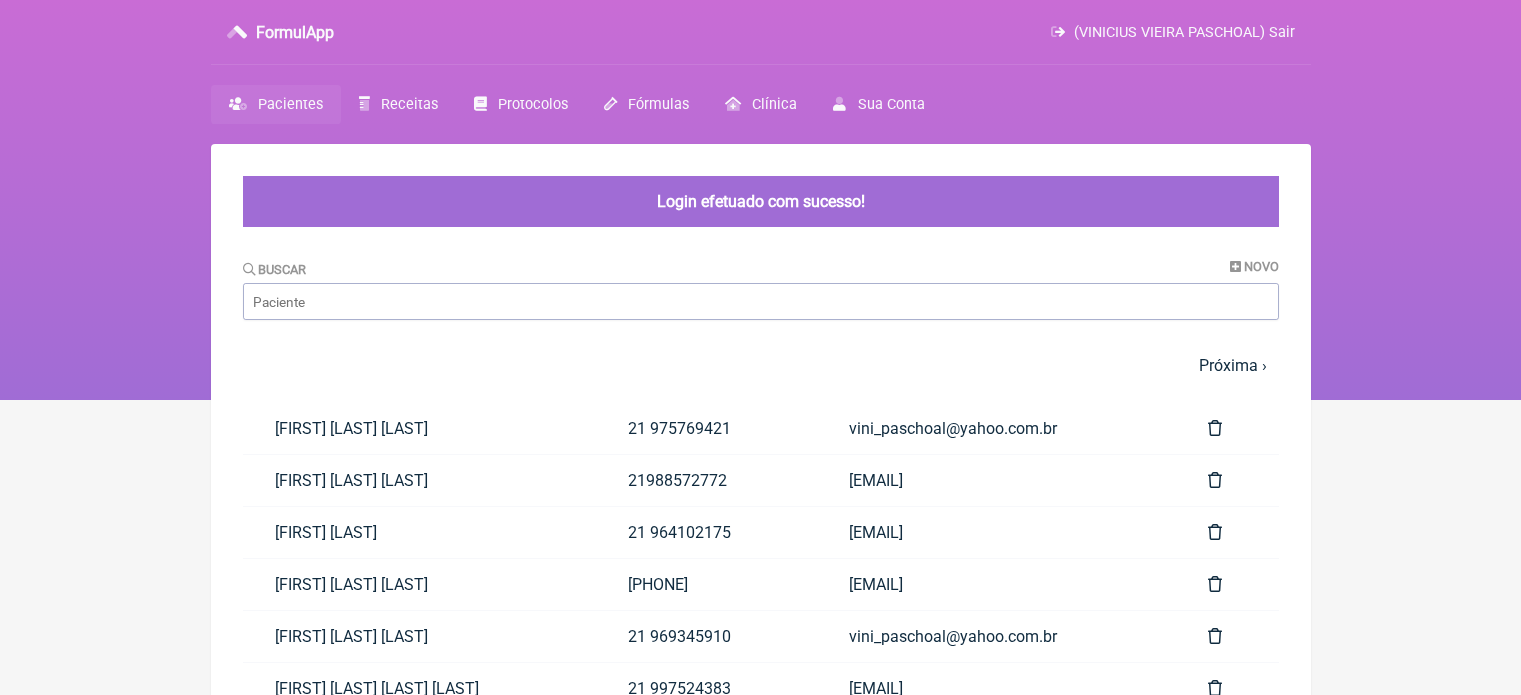 scroll, scrollTop: 0, scrollLeft: 0, axis: both 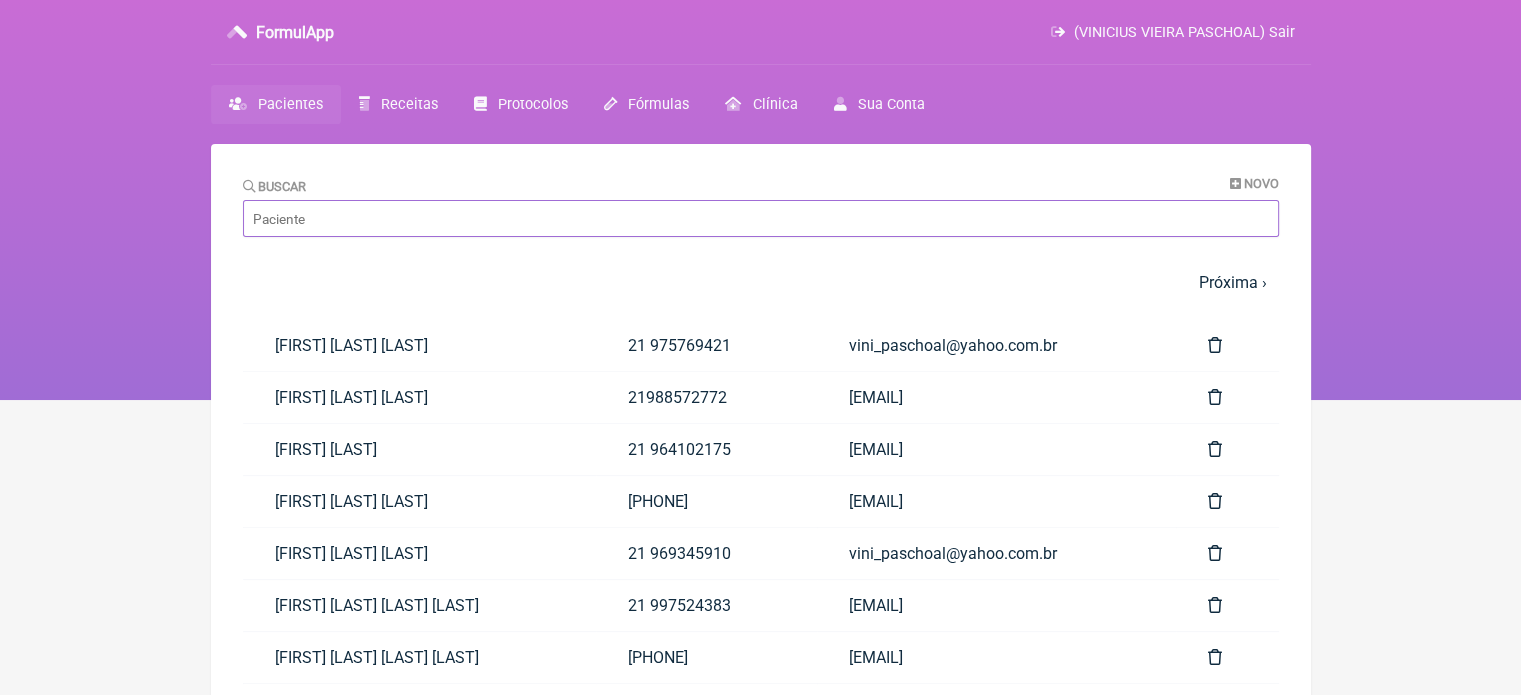 click on "Buscar" at bounding box center [761, 218] 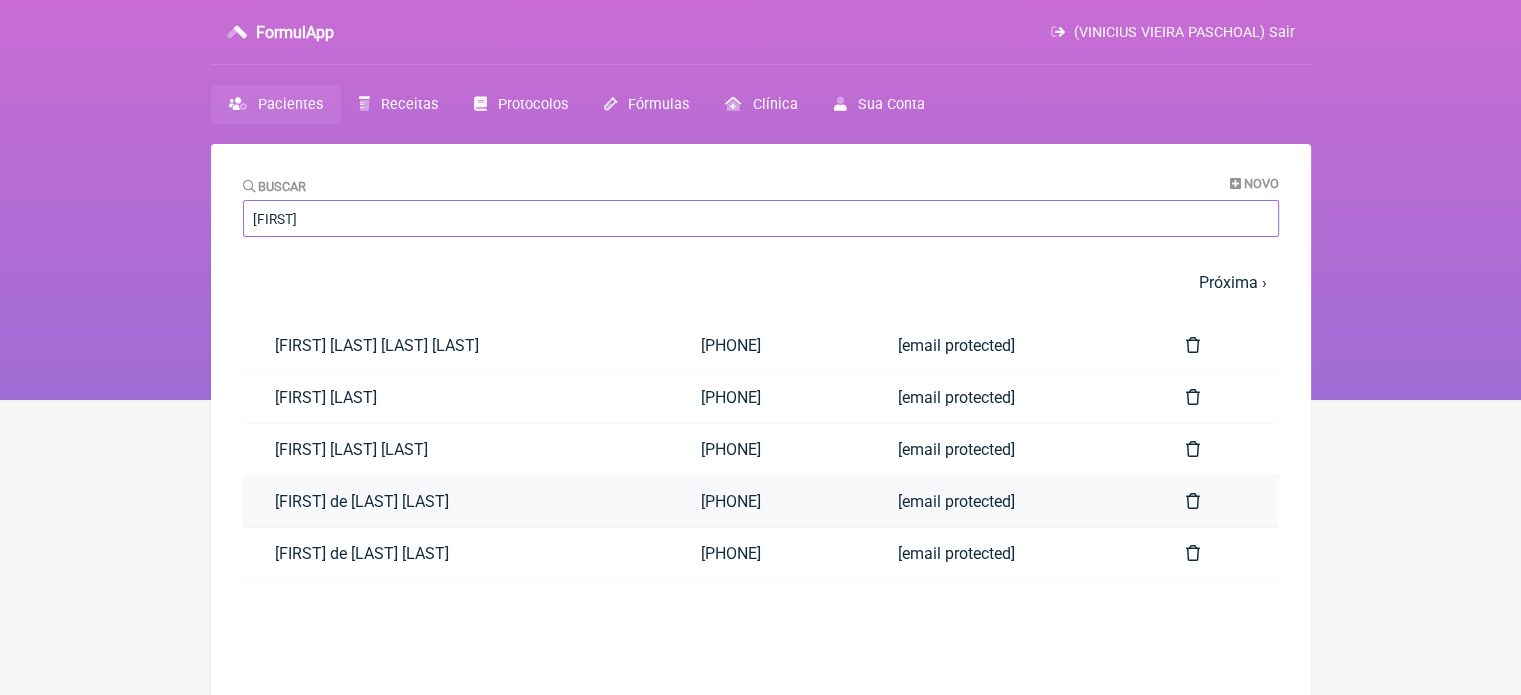type on "[FIRST]" 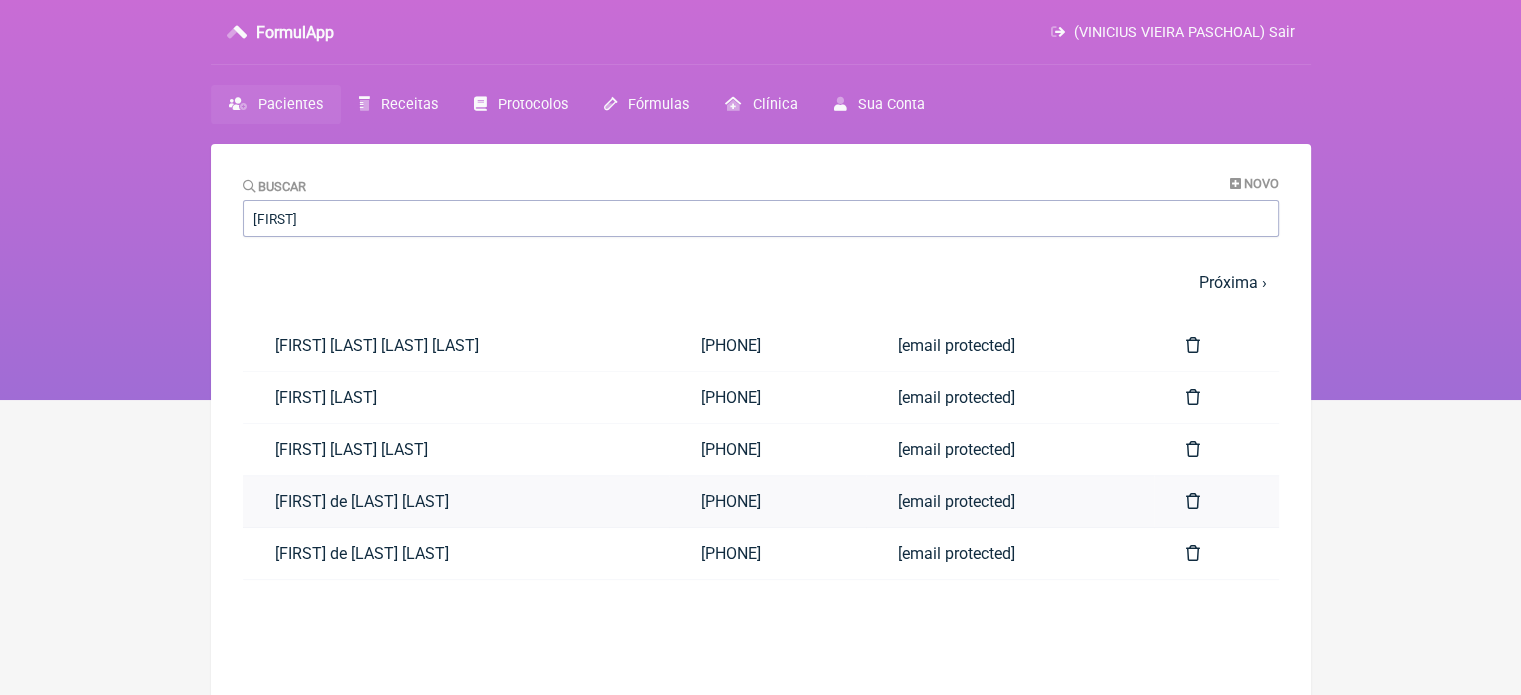 click on "[FIRST] de [LAST] [LAST]" at bounding box center [456, 501] 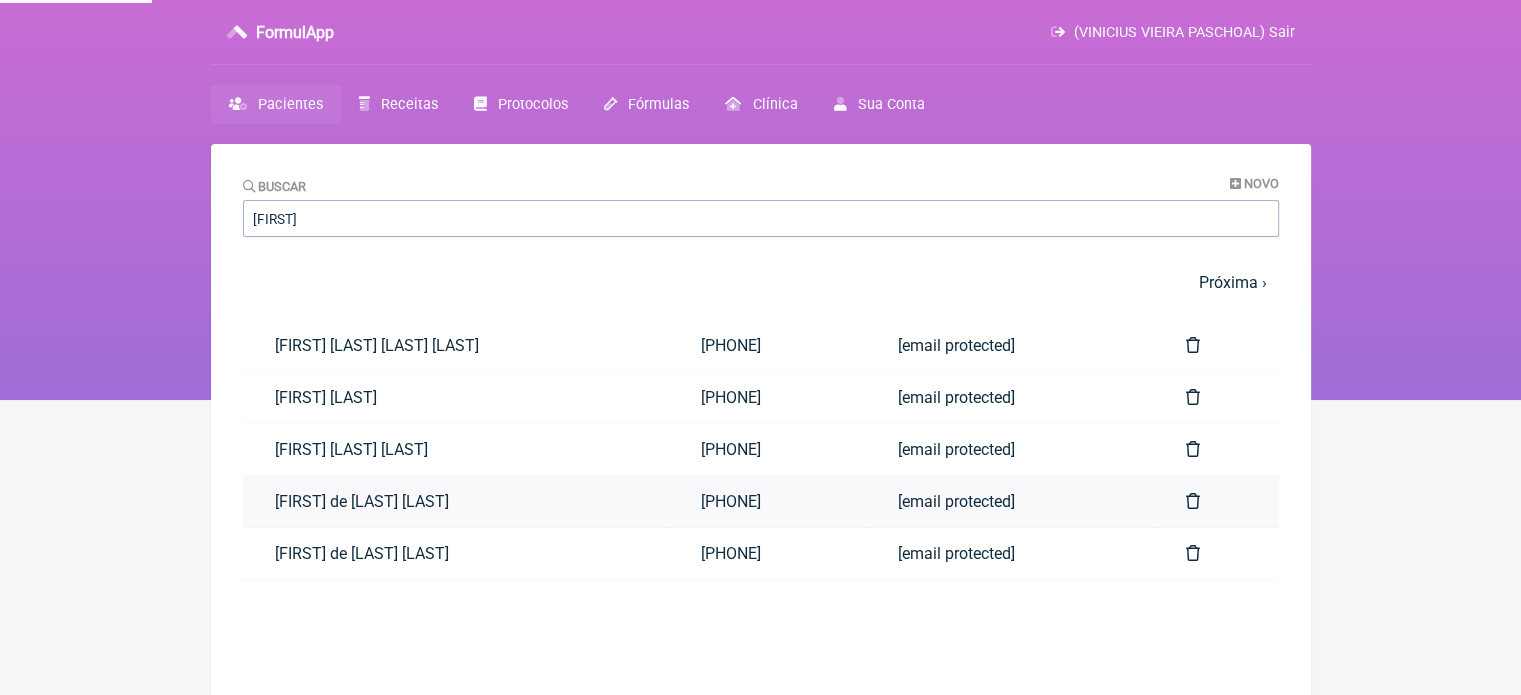 click on "[FIRST] de [LAST] [LAST]" at bounding box center [456, 501] 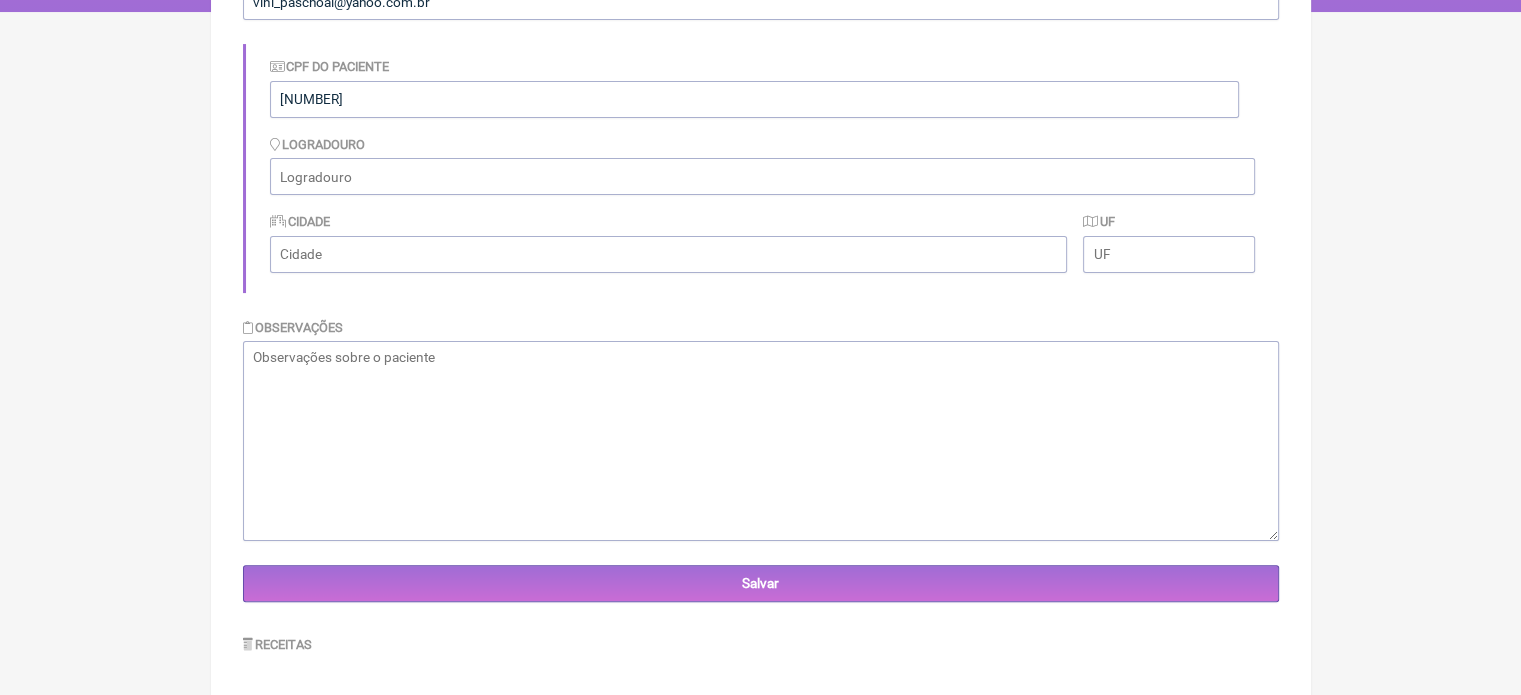 scroll, scrollTop: 0, scrollLeft: 0, axis: both 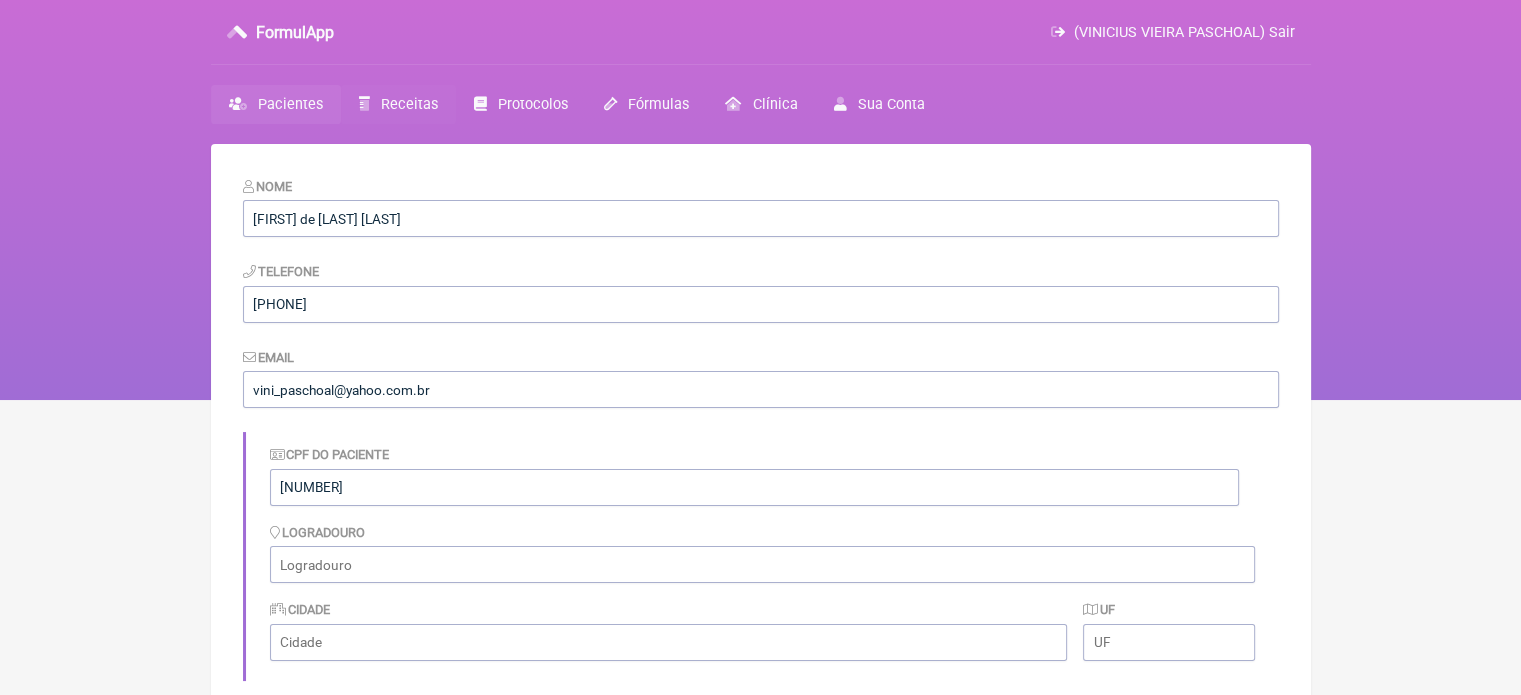 click on "Receitas" at bounding box center [409, 104] 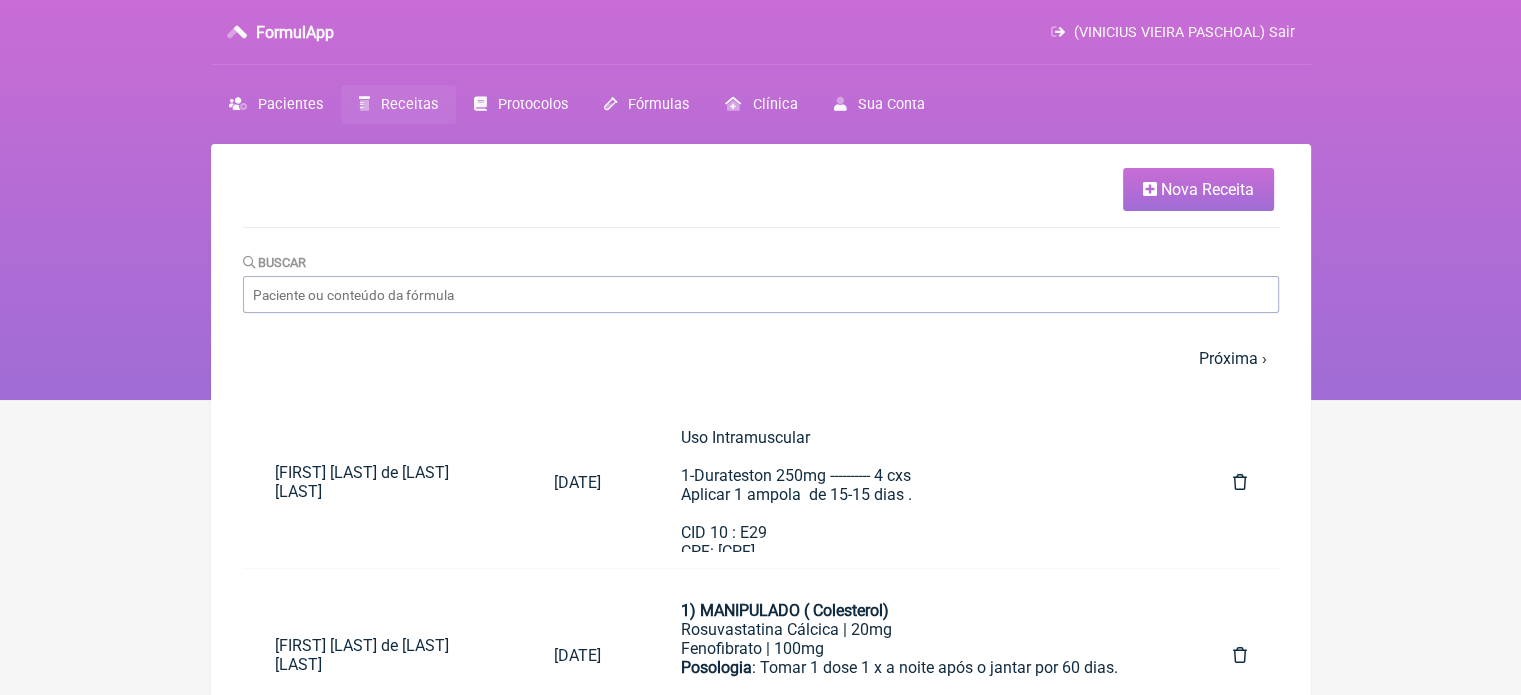 click on "Nova Receita" at bounding box center [1207, 189] 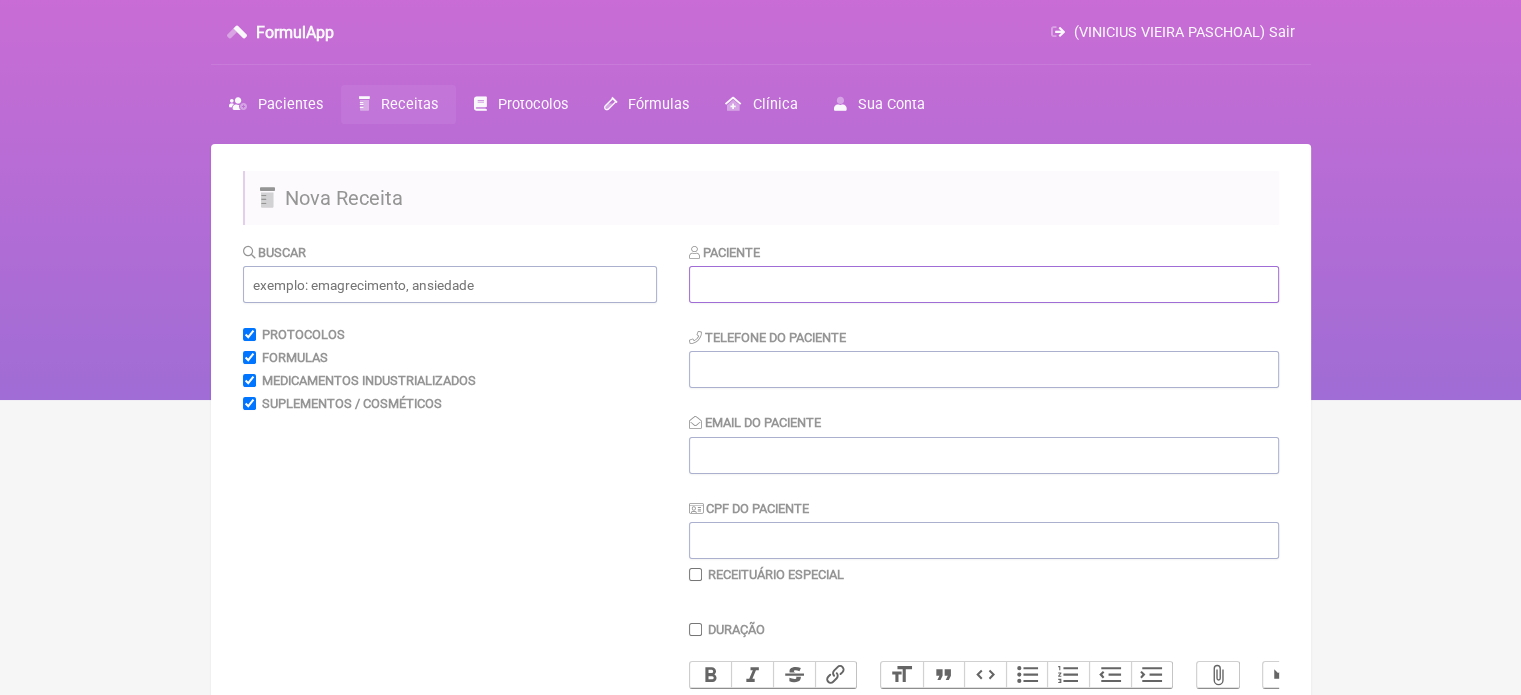 click at bounding box center (984, 284) 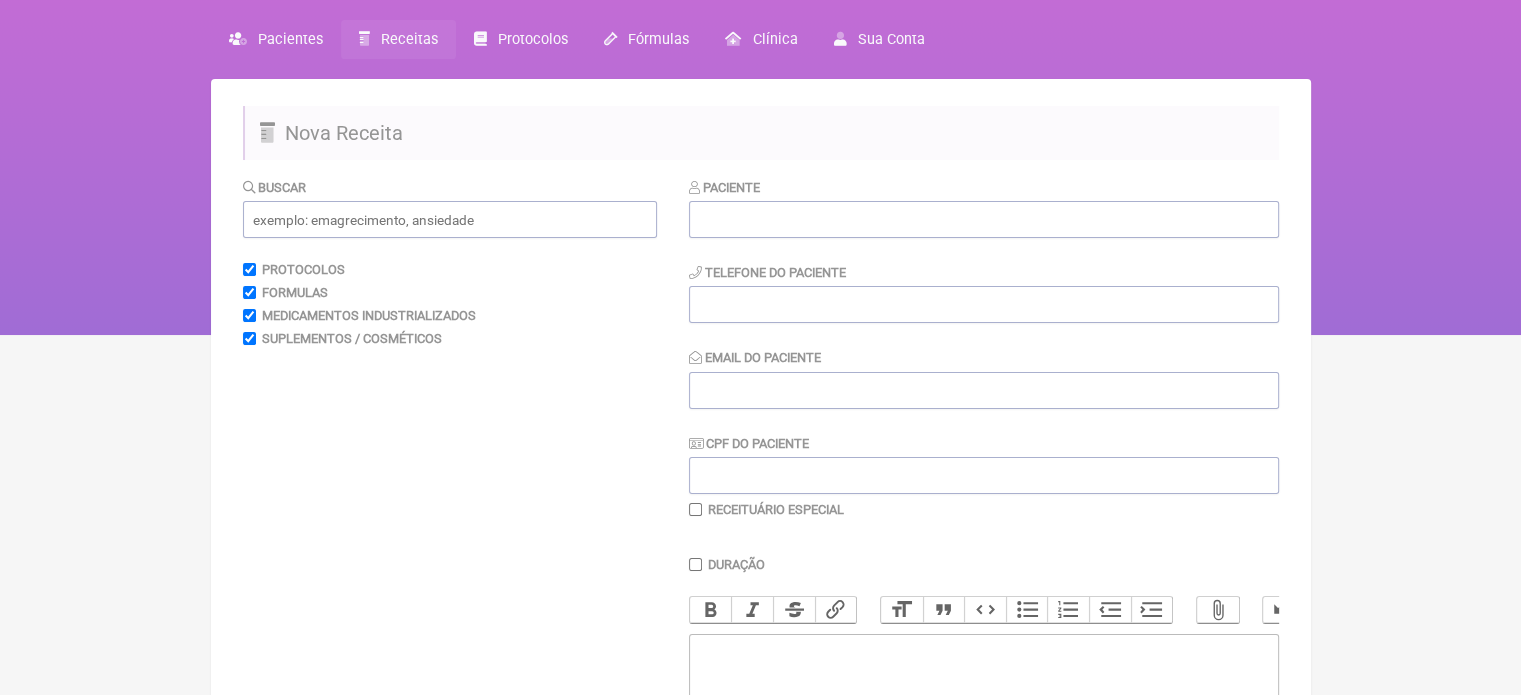 scroll, scrollTop: 0, scrollLeft: 0, axis: both 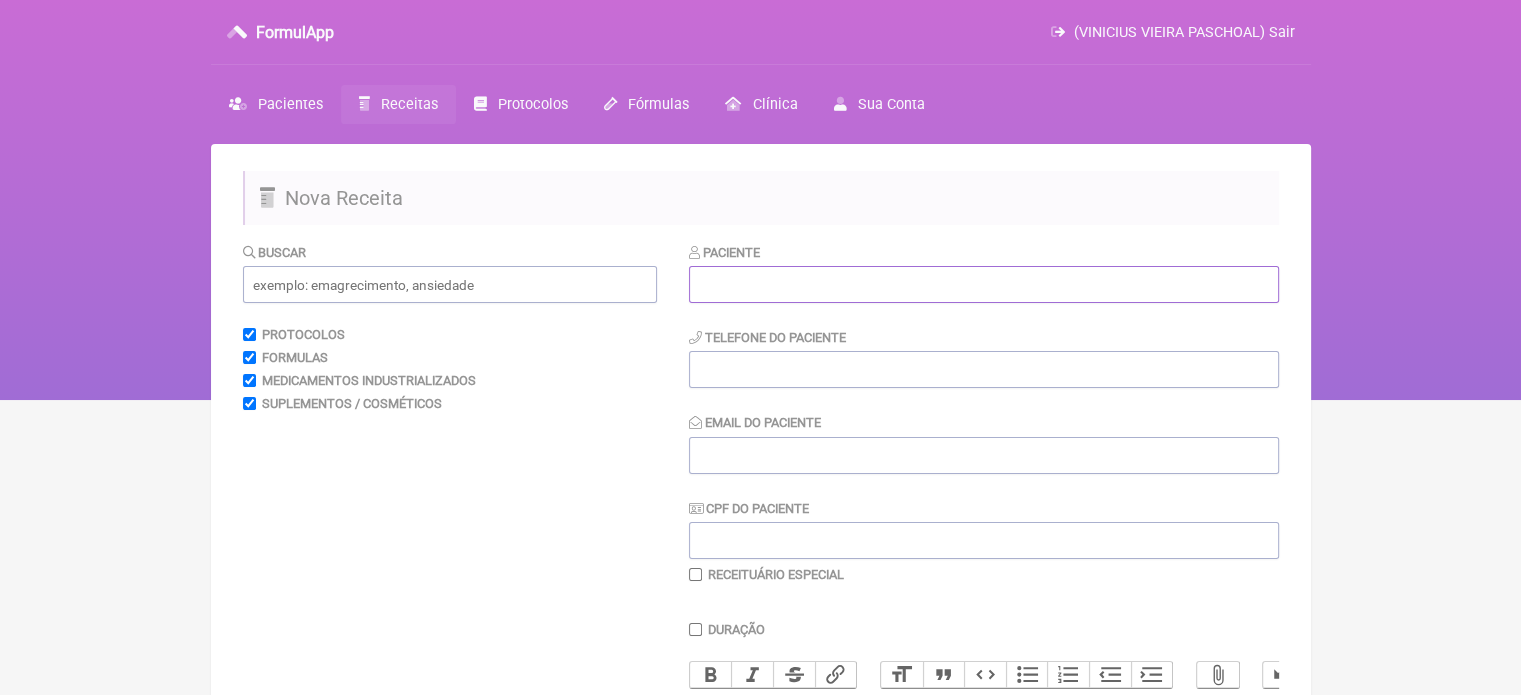 click at bounding box center (984, 284) 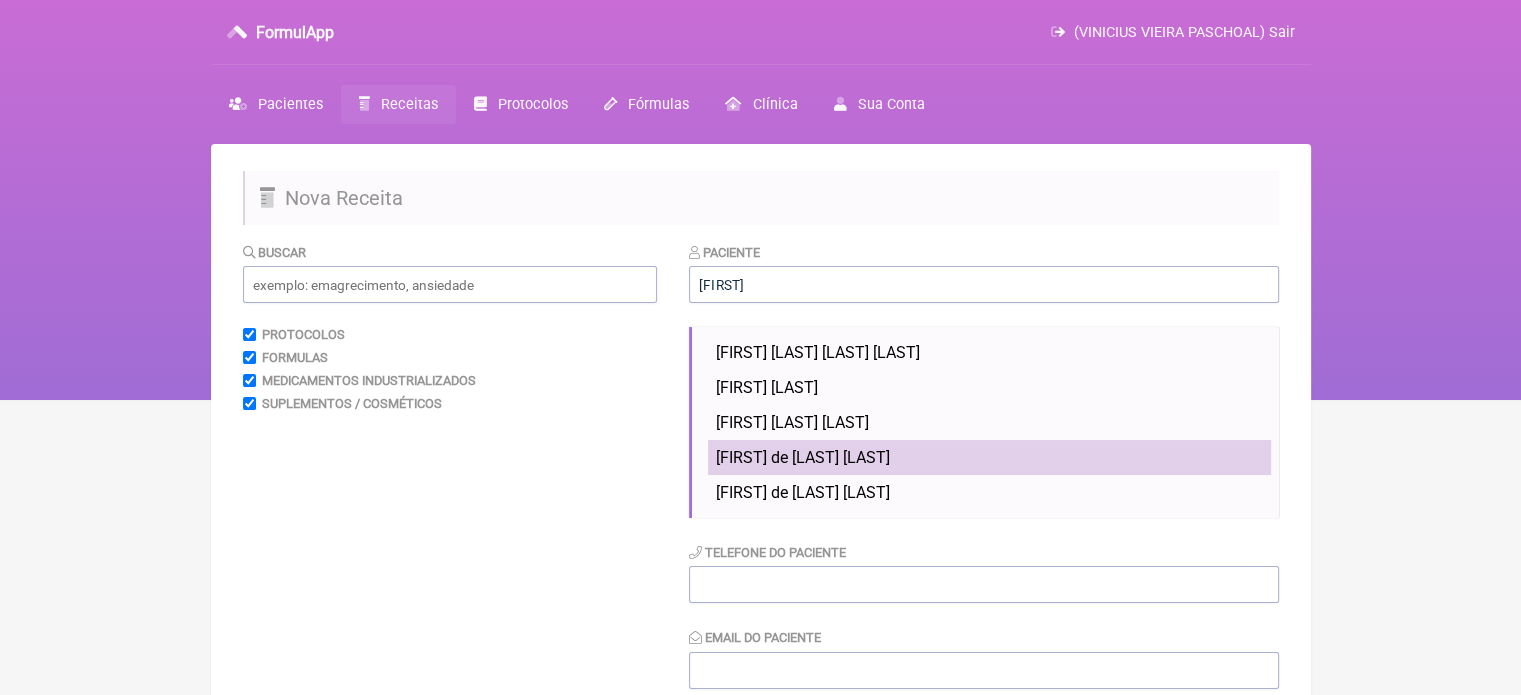 click on "[FIRST] de [LAST] [LAST]" at bounding box center [803, 457] 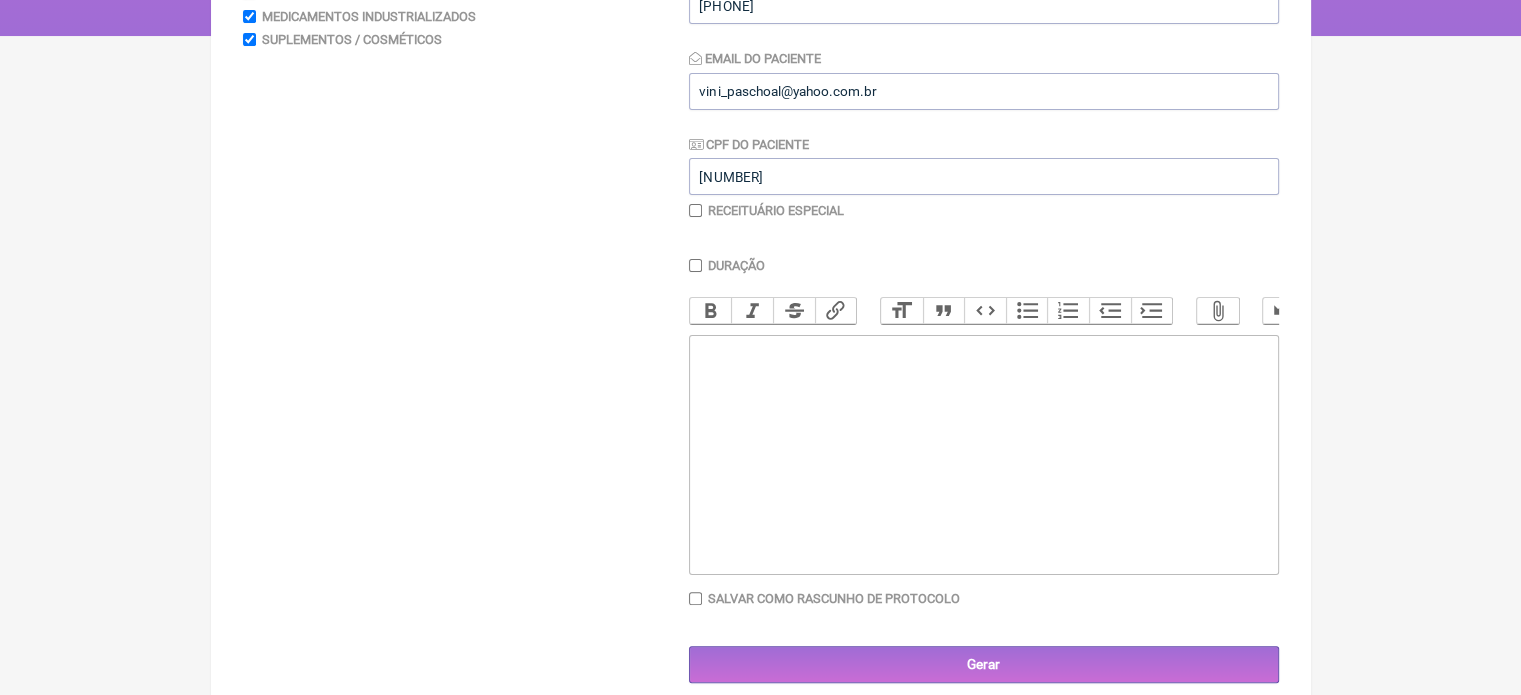 scroll, scrollTop: 367, scrollLeft: 0, axis: vertical 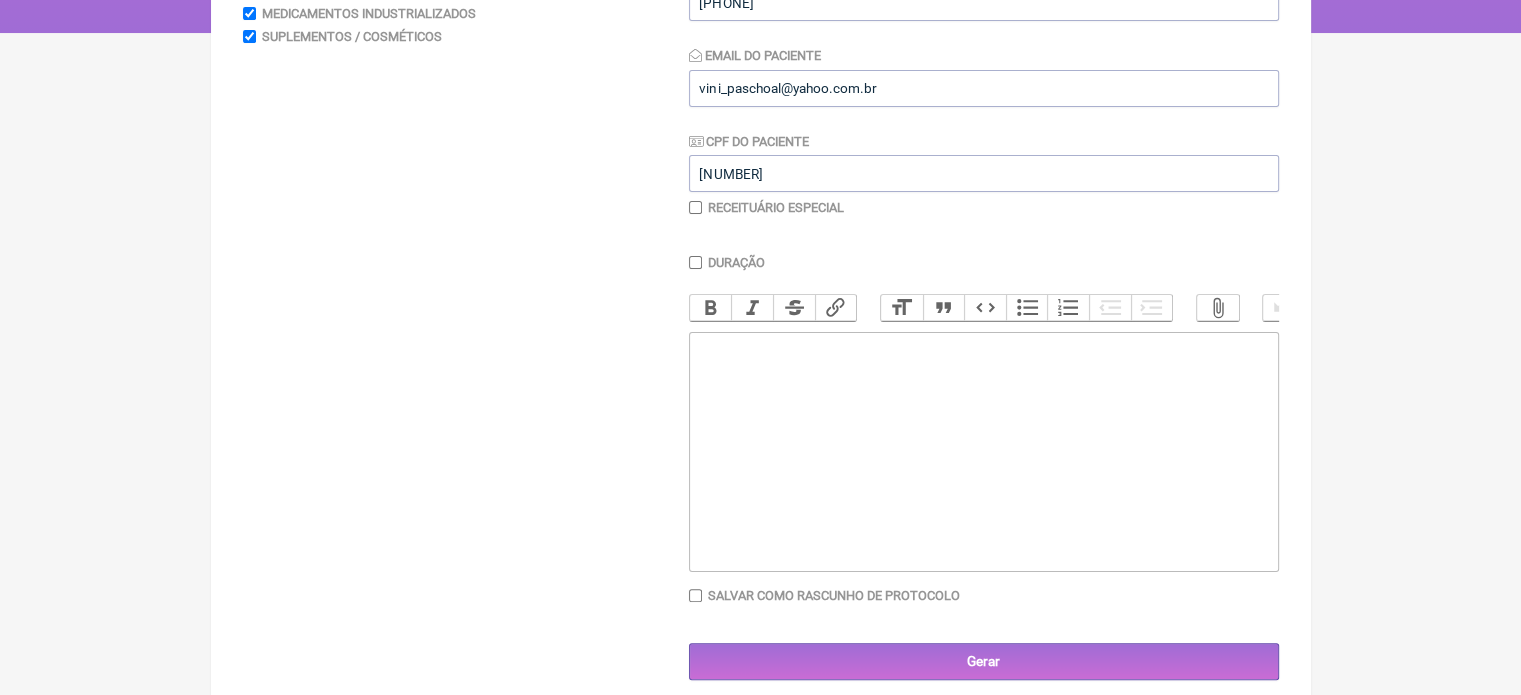 click 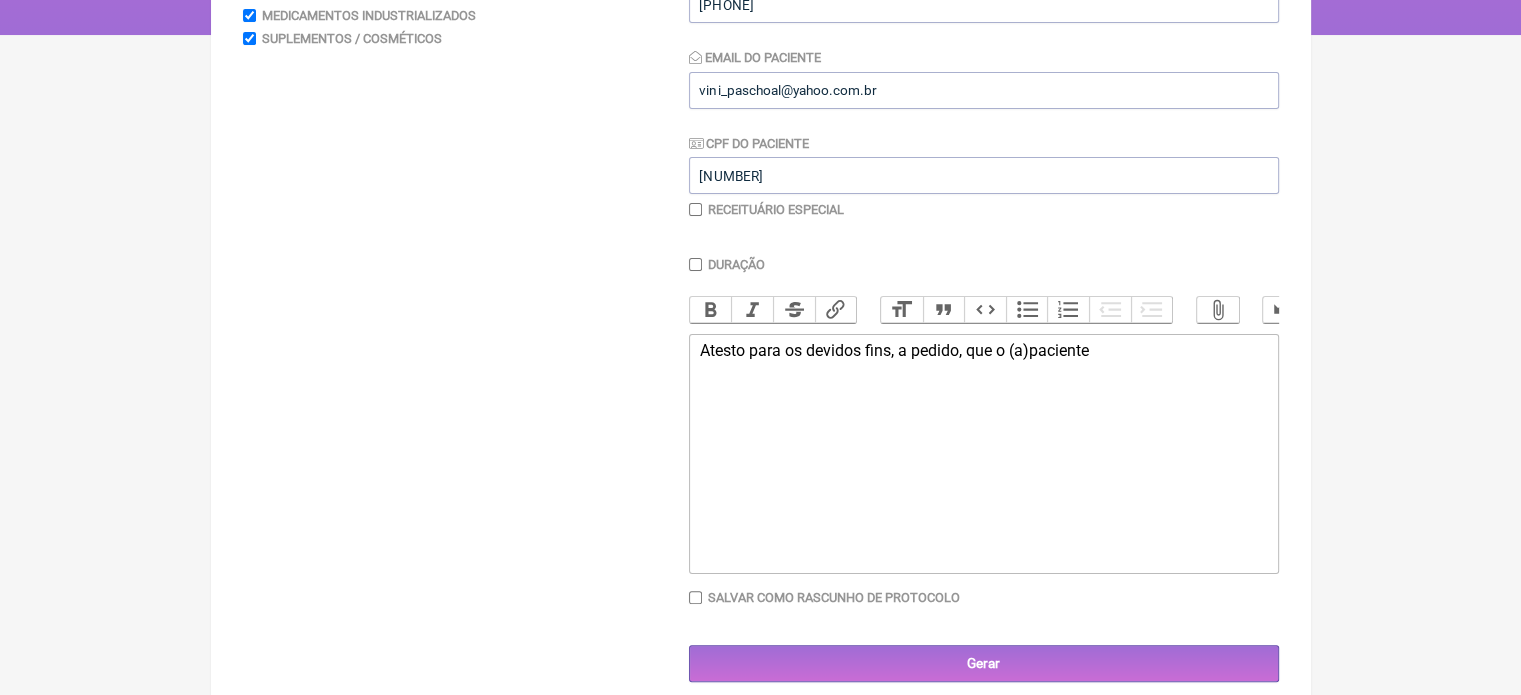 scroll, scrollTop: 399, scrollLeft: 0, axis: vertical 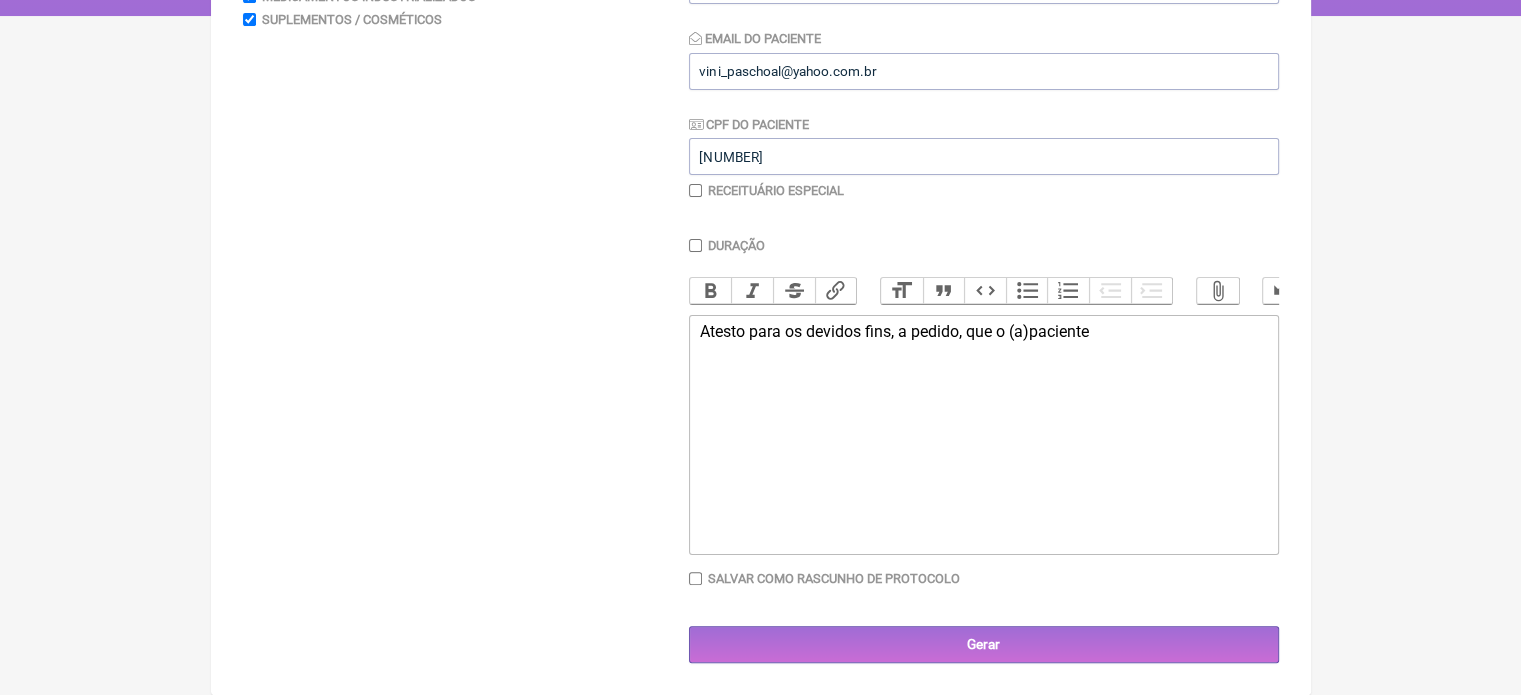 click on "Atesto para os devidos fins, a pedido, que o (a)paciente" 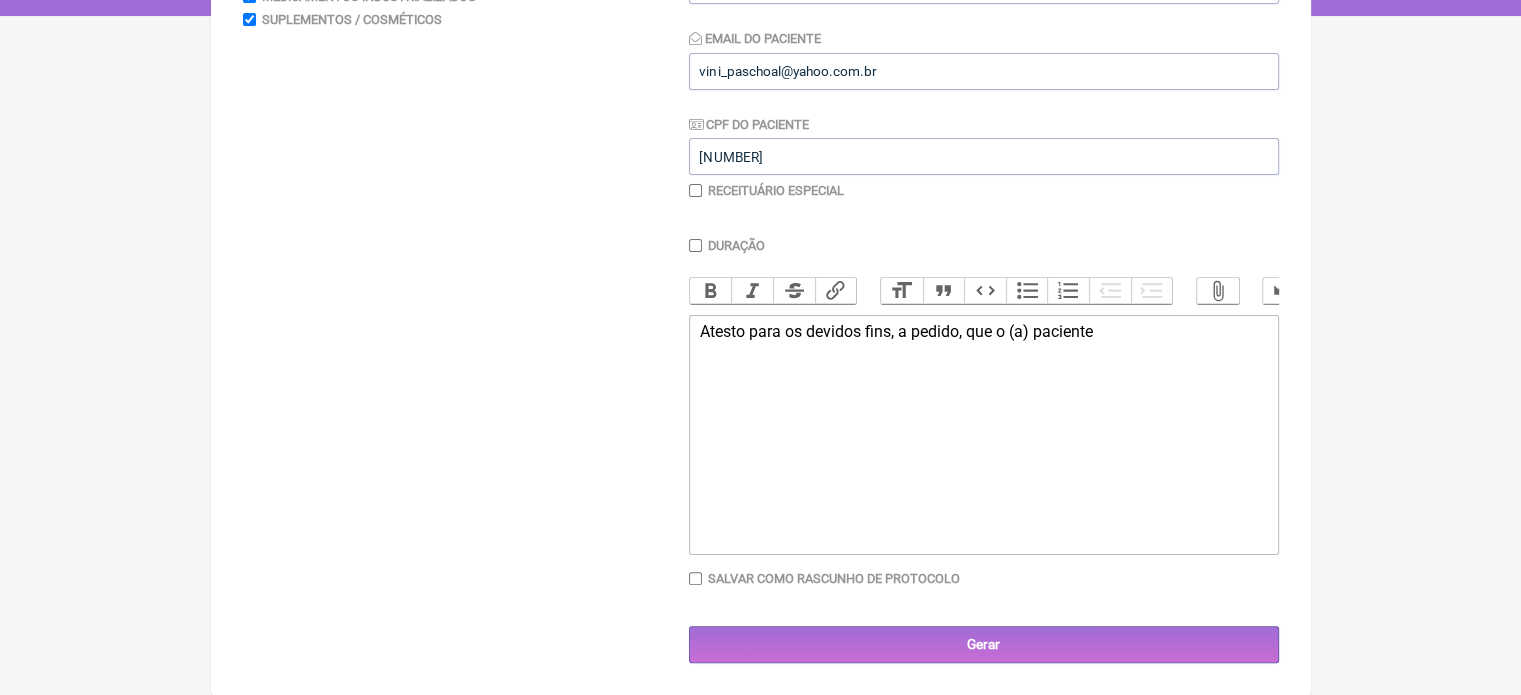 click on "Atesto para os devidos fins, a pedido, que o (a) paciente" 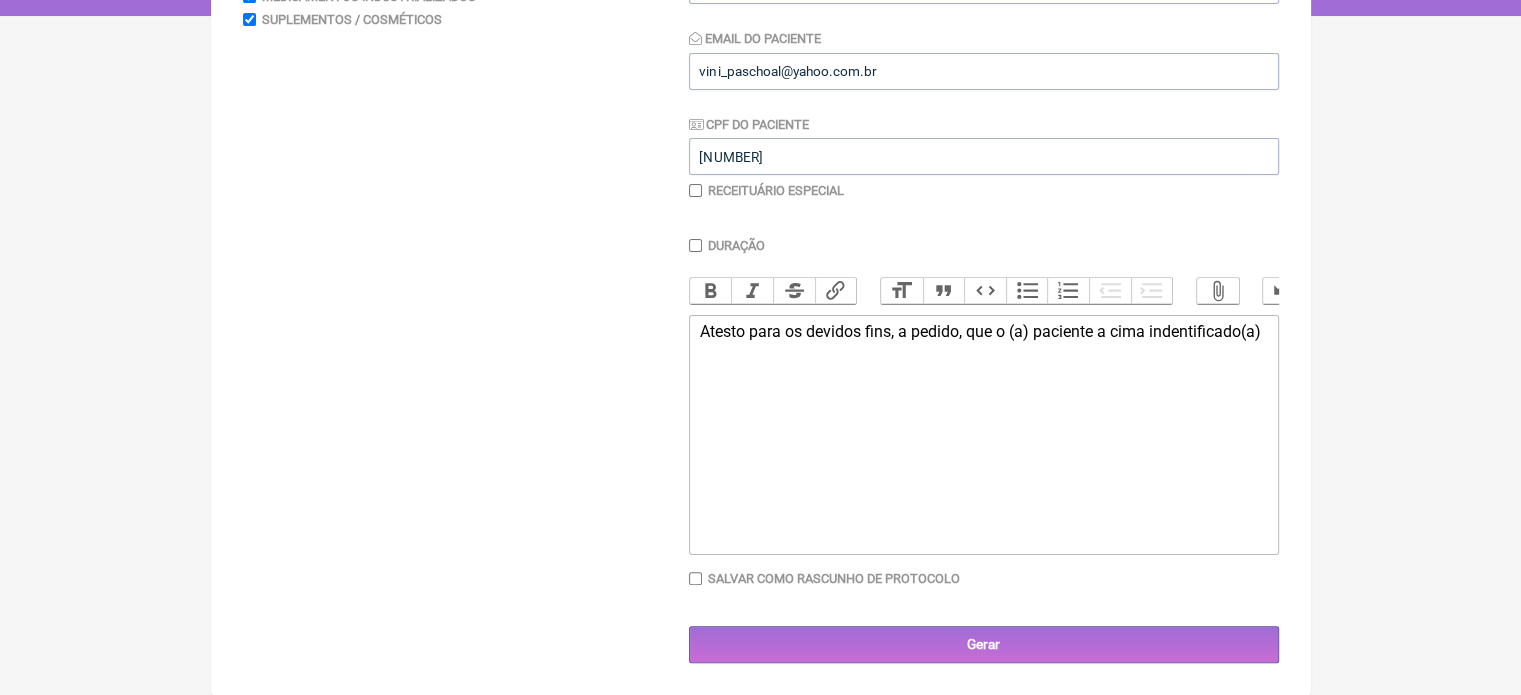 click on "Atesto para os devidos fins, a pedido, que o (a) paciente a cima indentificado(a)" 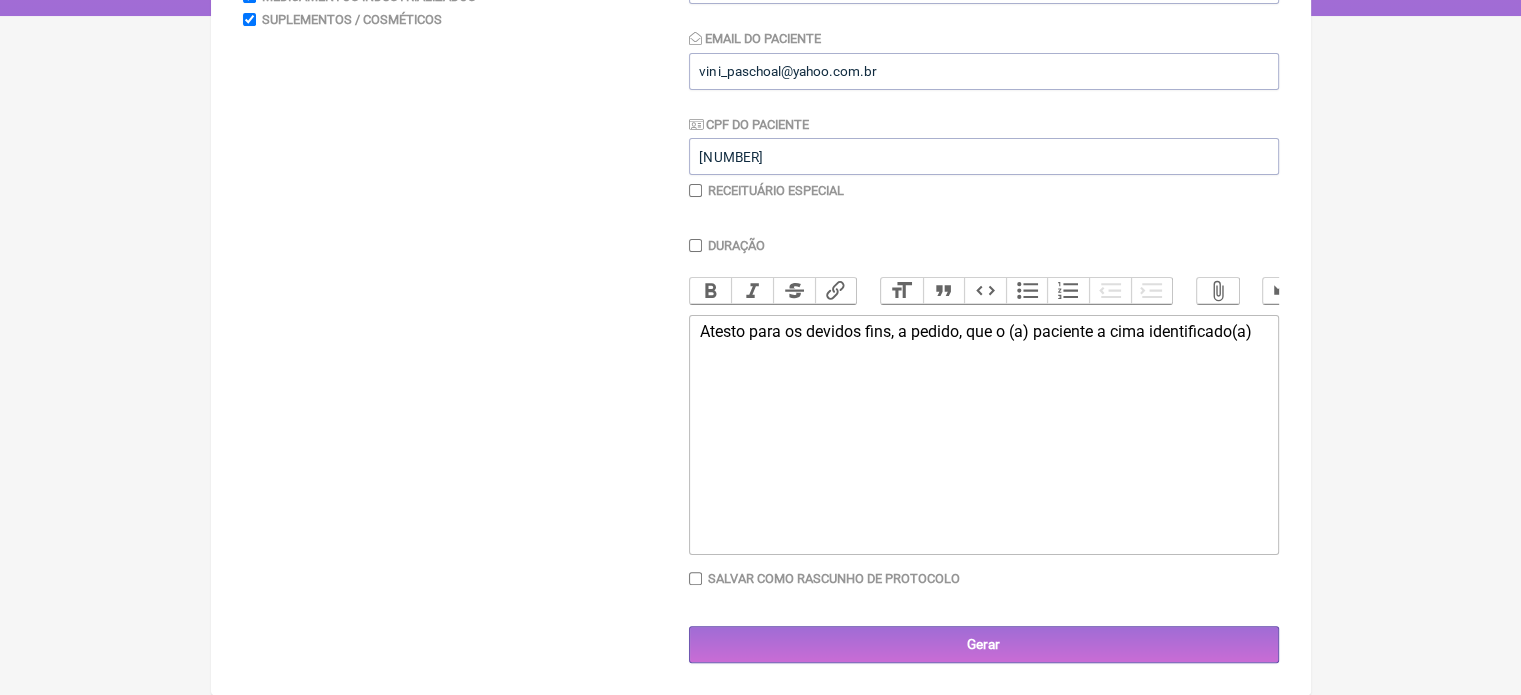 click on "Atesto para os devidos fins, a pedido, que o (a) paciente a cima identificado(a)" 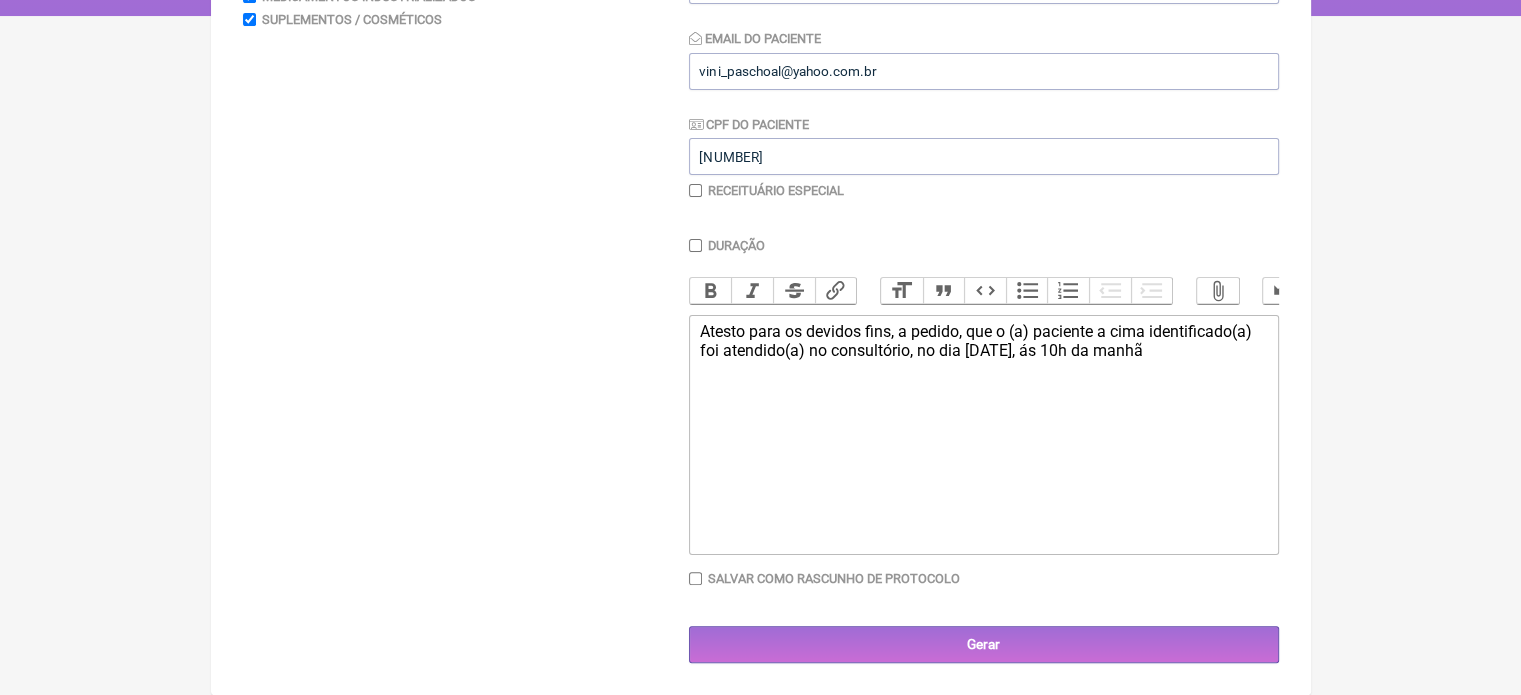click on "Atesto para os devidos fins, a pedido, que o (a) paciente a cima identificado(a) foi atendido(a) no consultório, no dia [DATE], ás 10h da manhã" 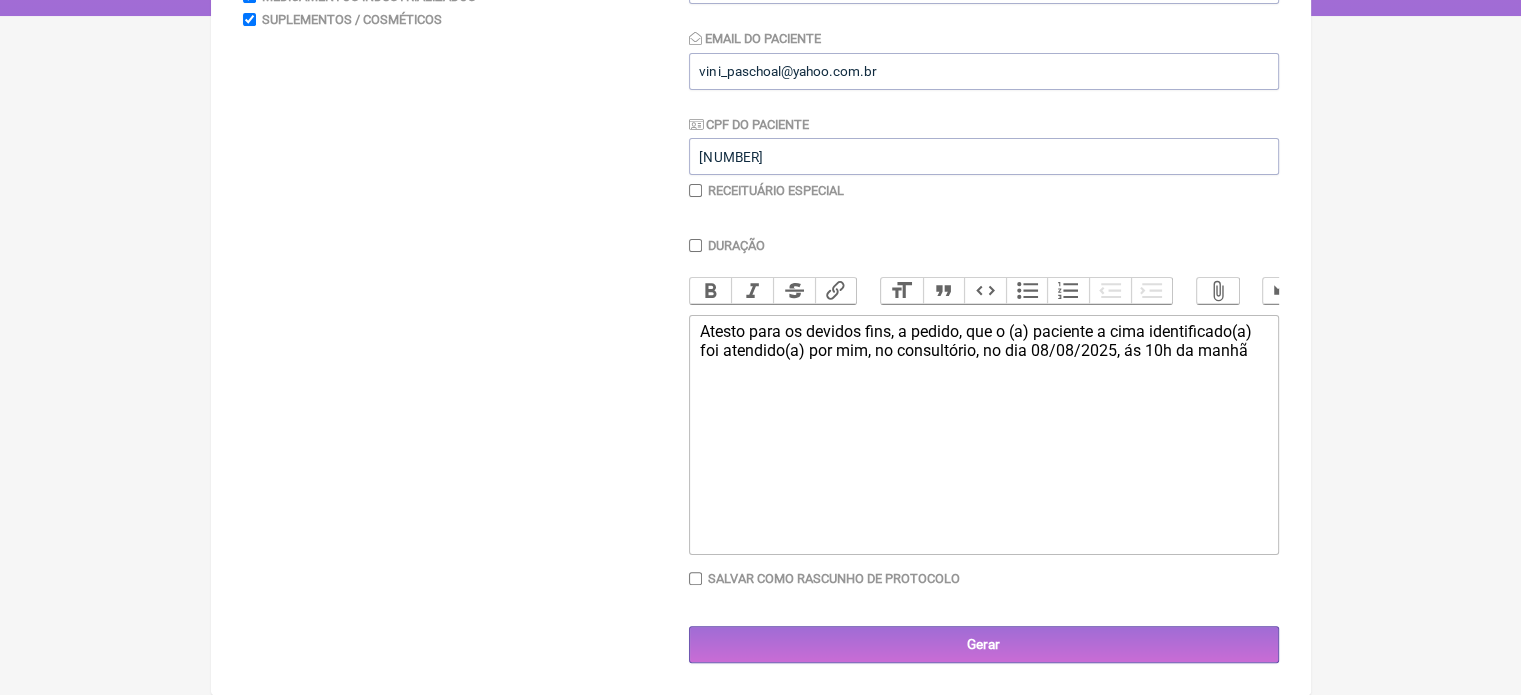 type on "Atesto para os devidos fins, a pedido, que o (a) paciente a cima identificado(a) foi atendido(a) por mim,&nbsp; no consultório, no dia [DATE], ás 10h da manhã" 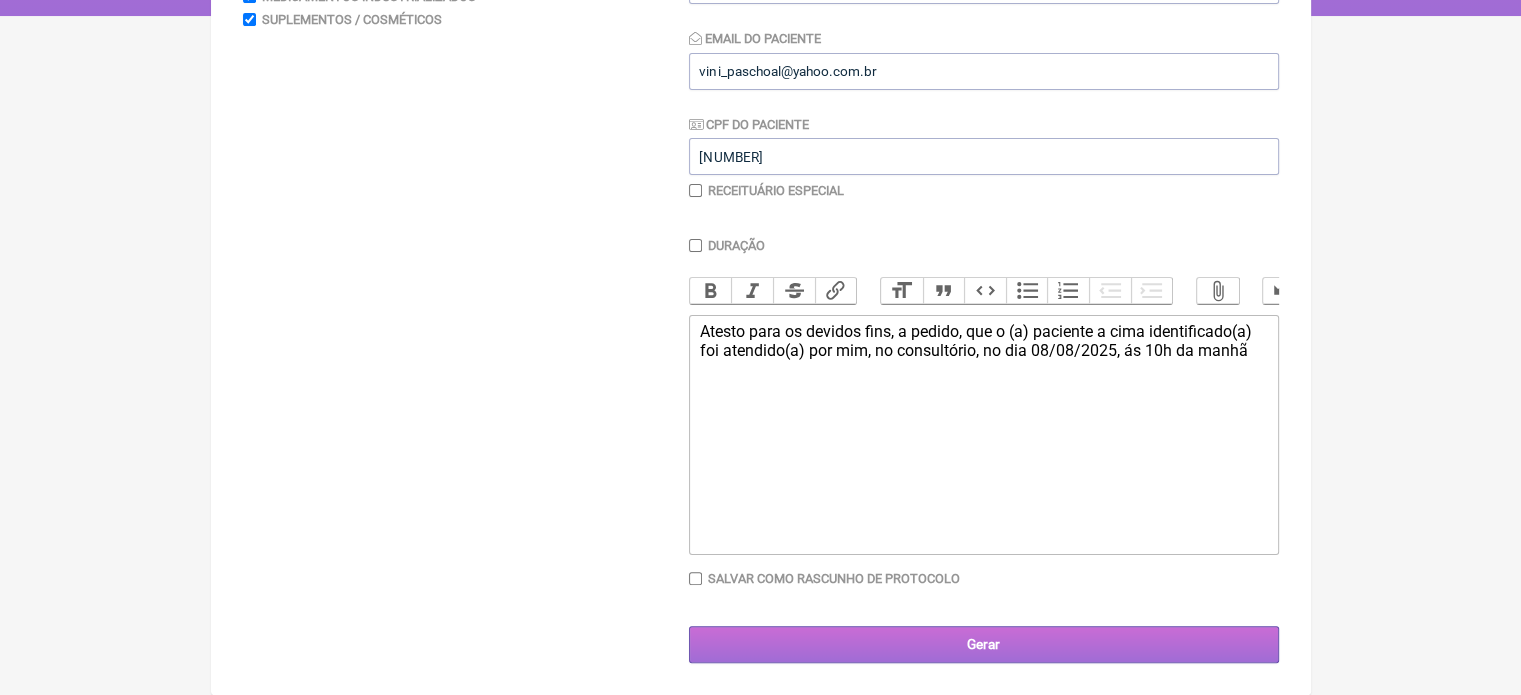 click on "Gerar" at bounding box center [984, 644] 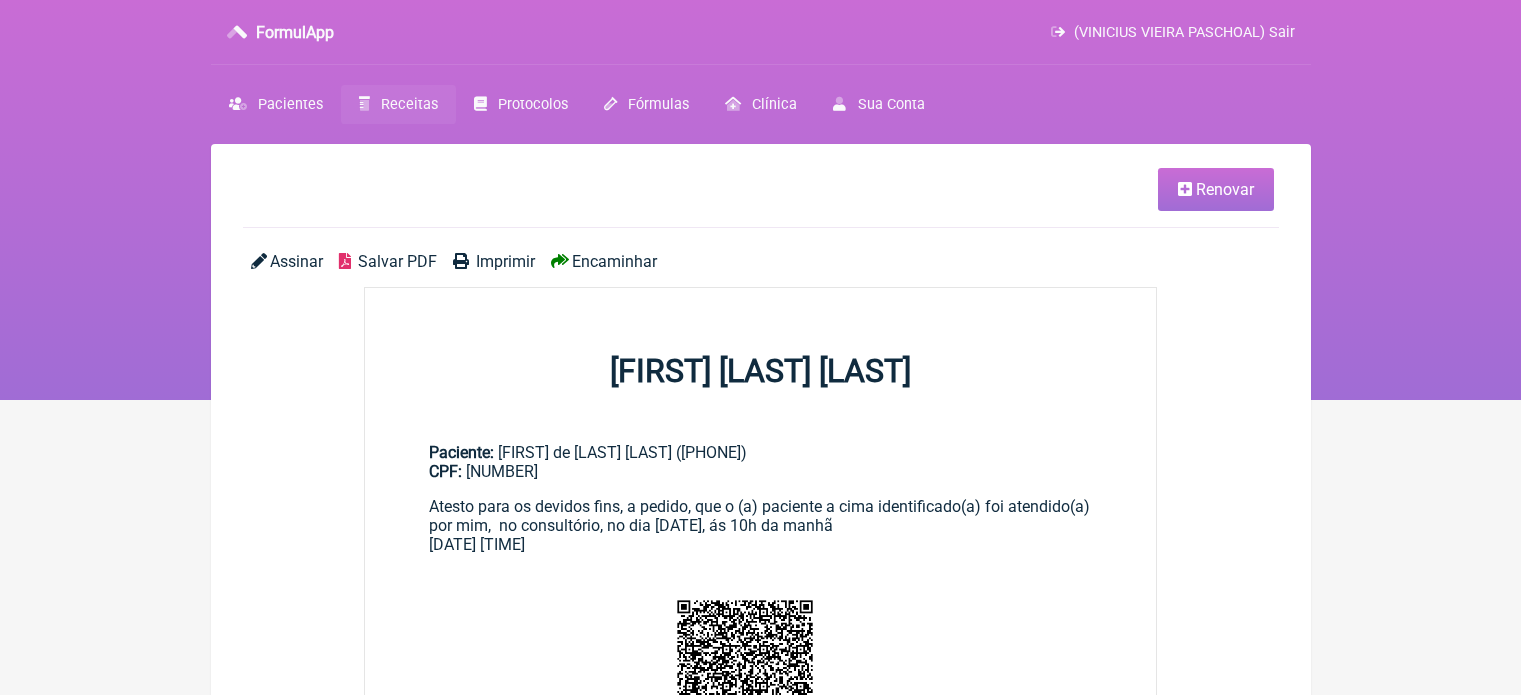 scroll, scrollTop: 0, scrollLeft: 0, axis: both 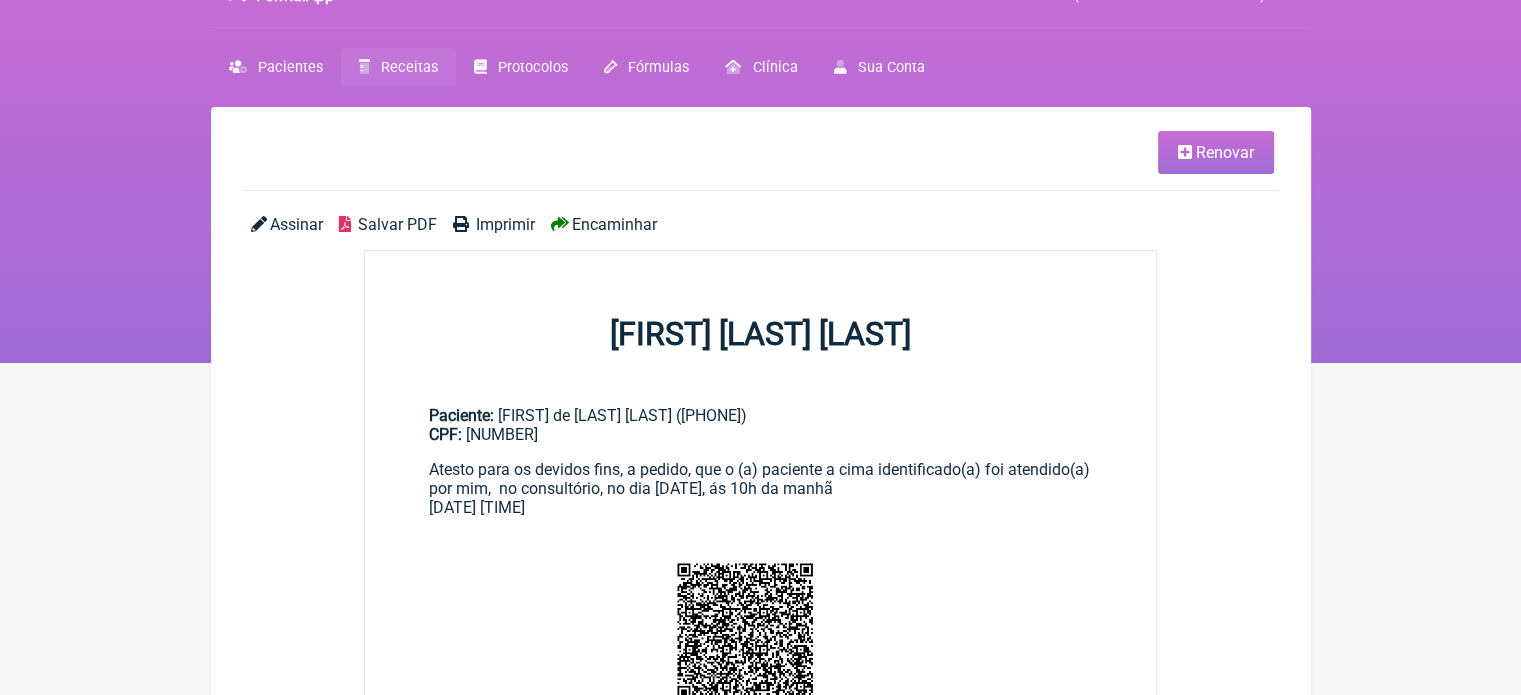 click on "Encaminhar" at bounding box center [614, 224] 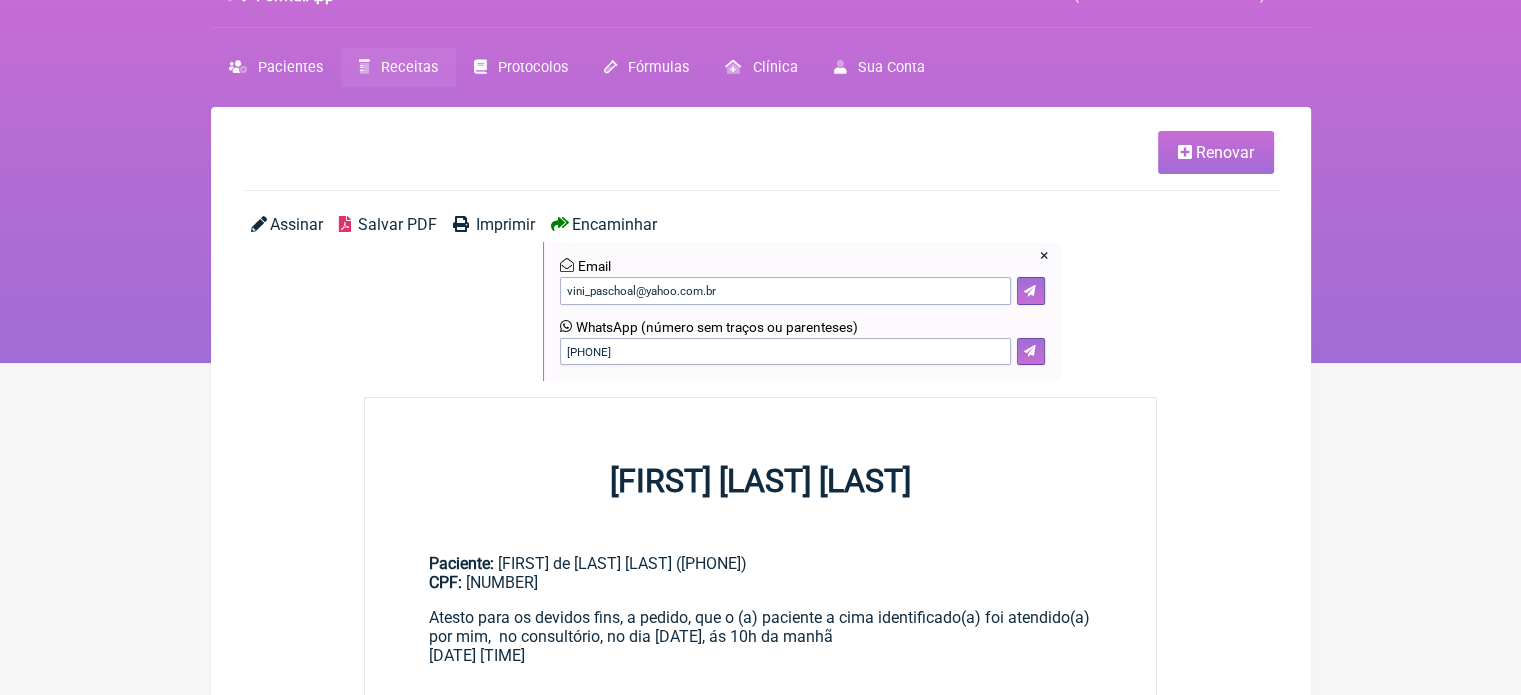 click on "Encaminhar" at bounding box center (614, 224) 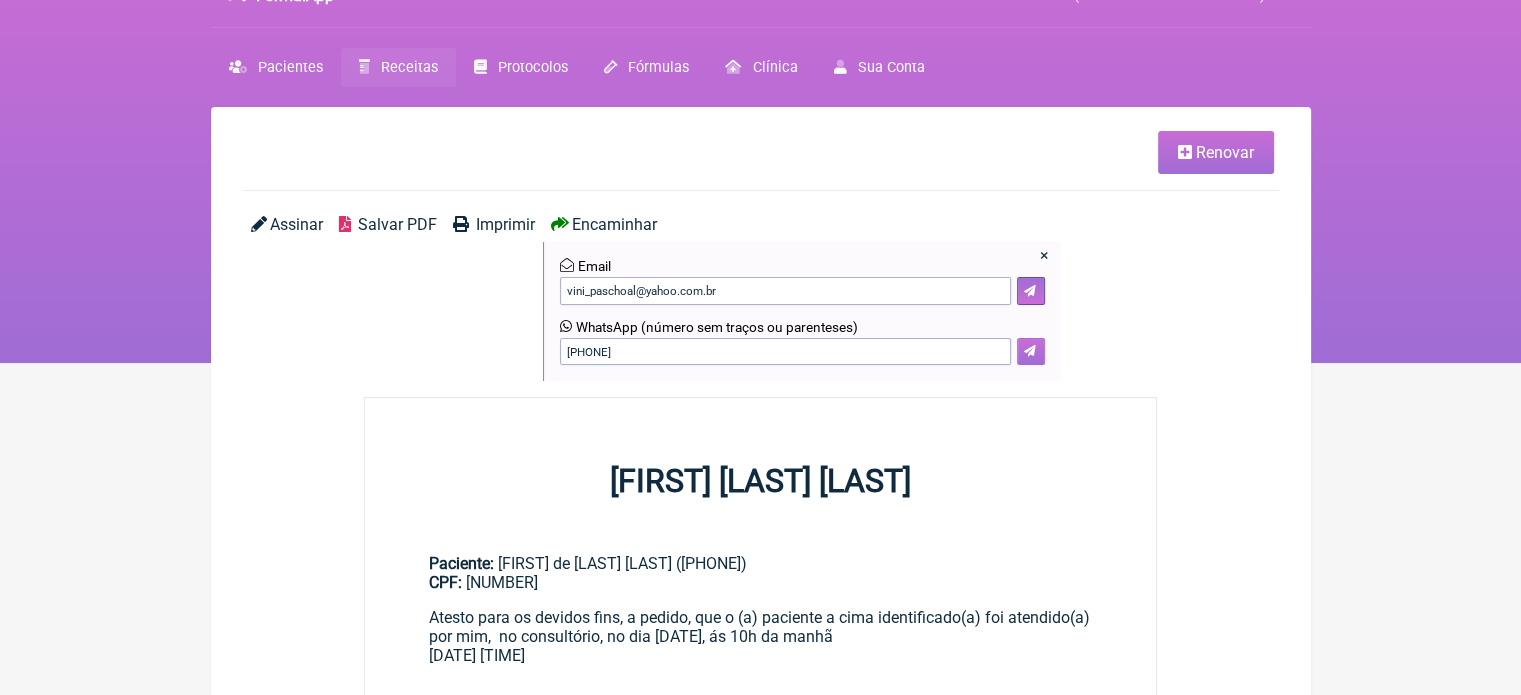 click at bounding box center [1030, 351] 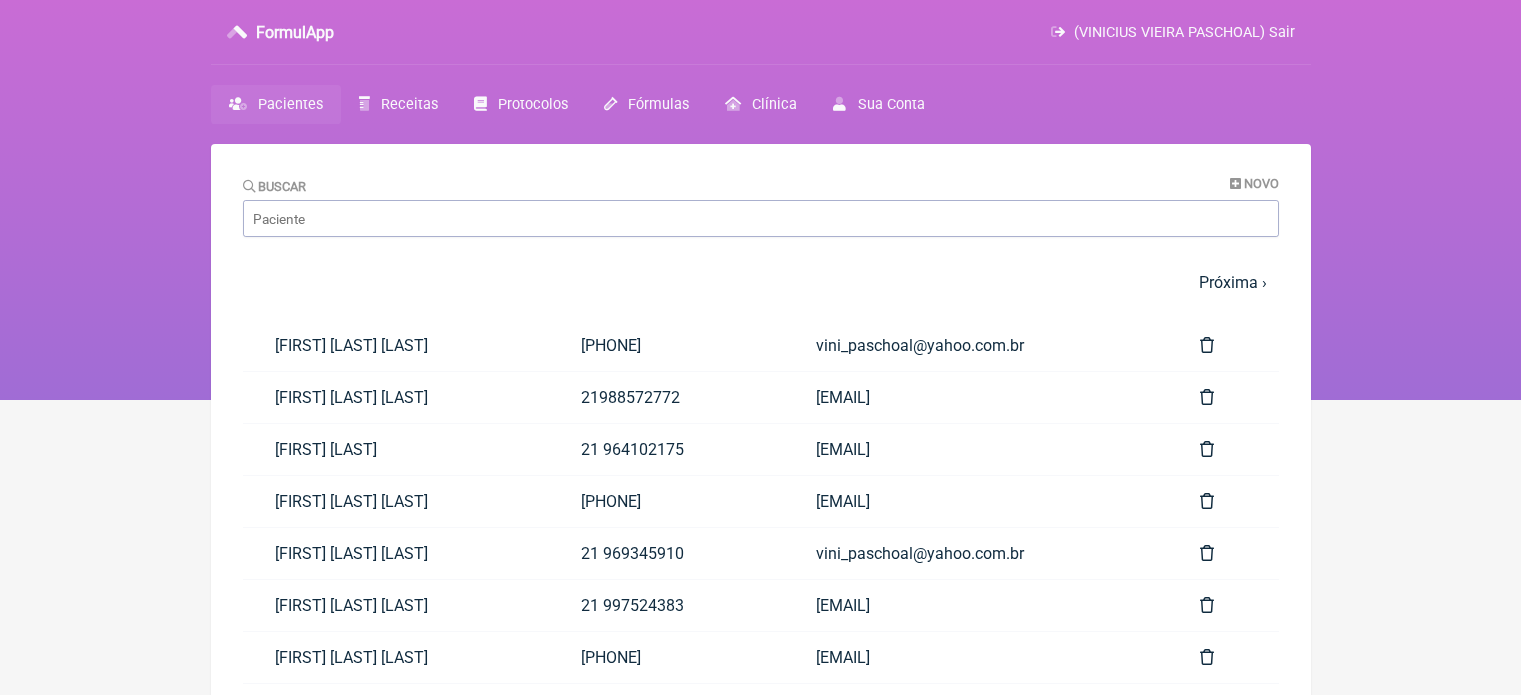 scroll, scrollTop: 0, scrollLeft: 0, axis: both 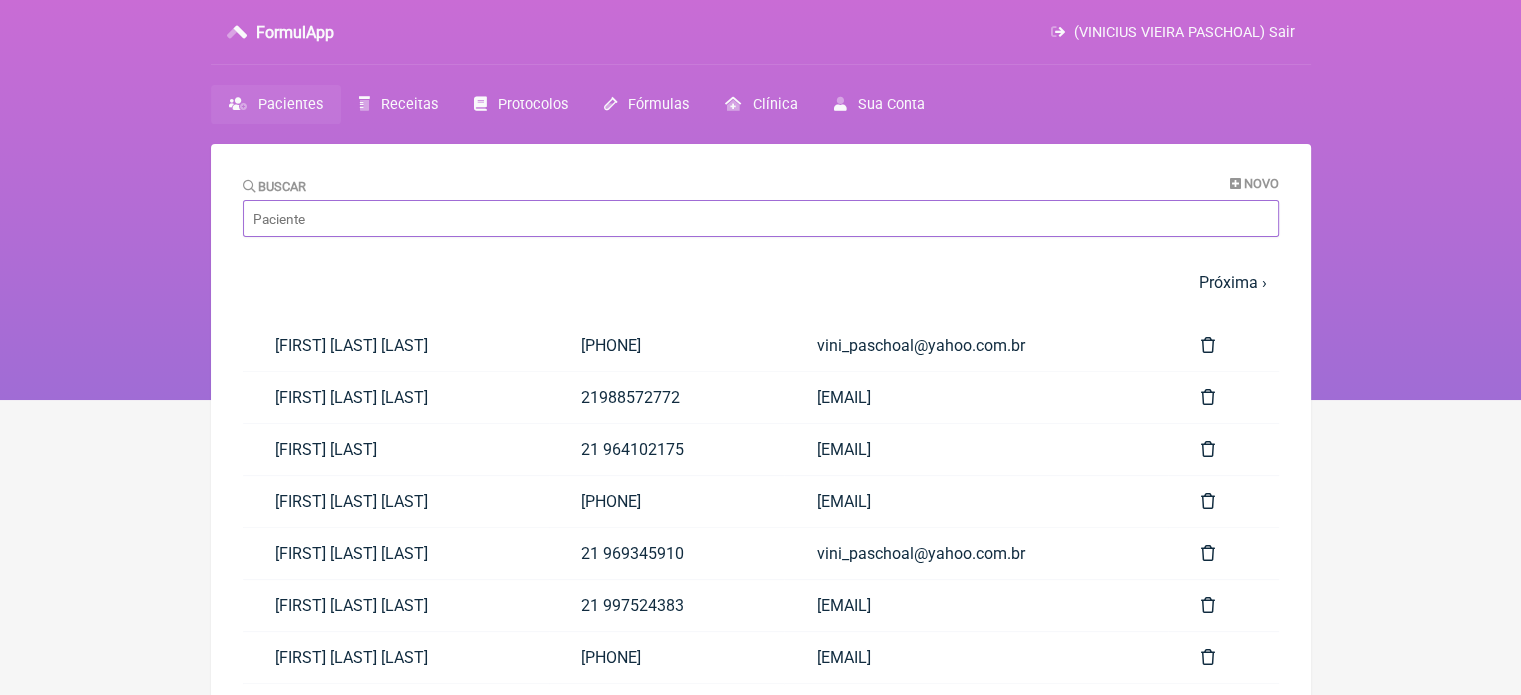 click on "Buscar" at bounding box center [761, 218] 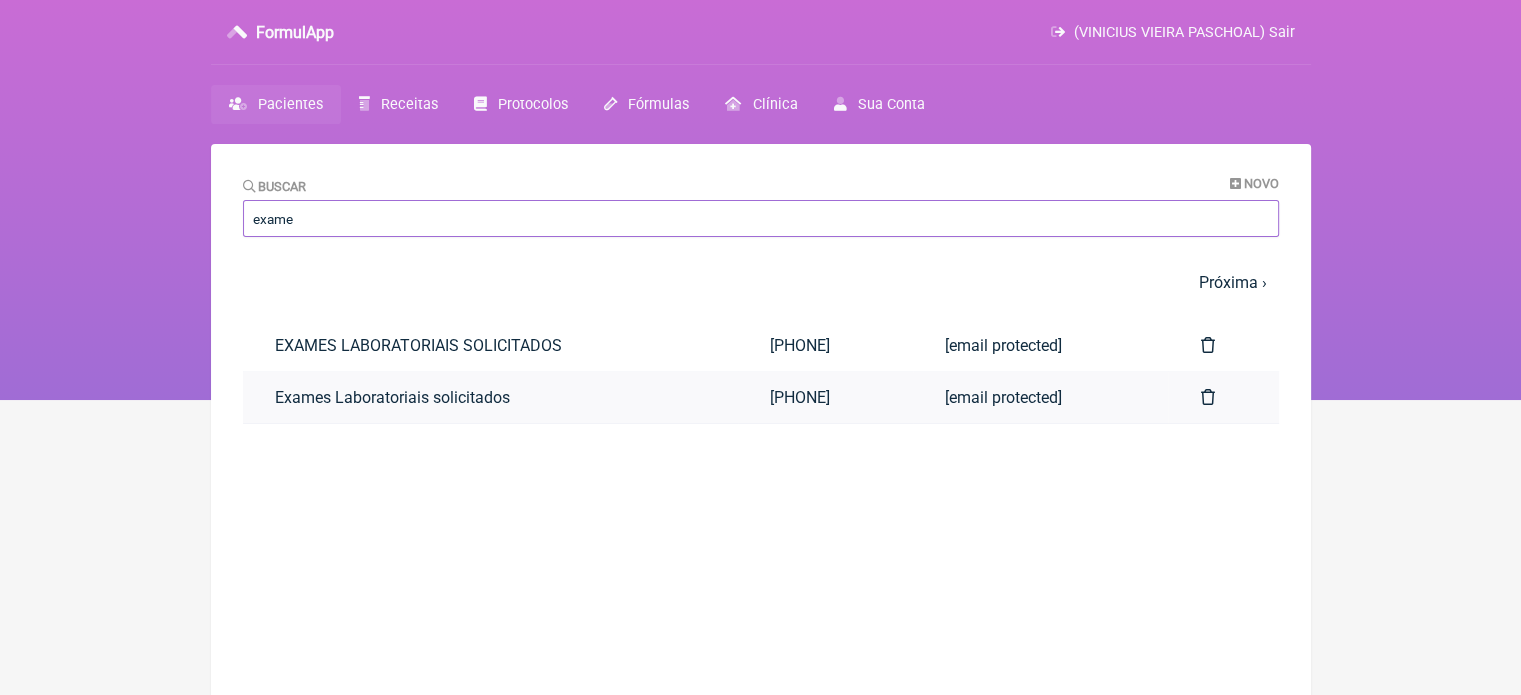 type on "exame" 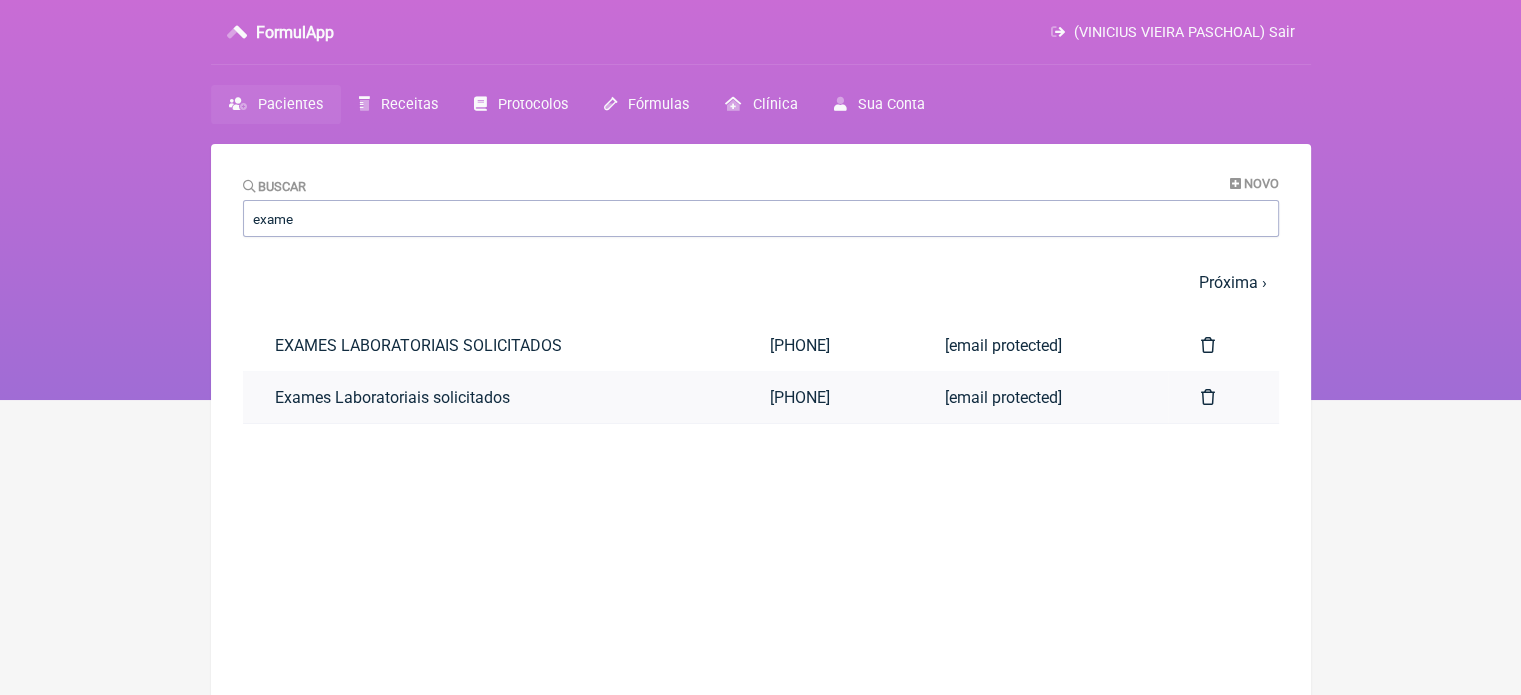 click on "Exames Laboratoriais solicitados" at bounding box center [490, 397] 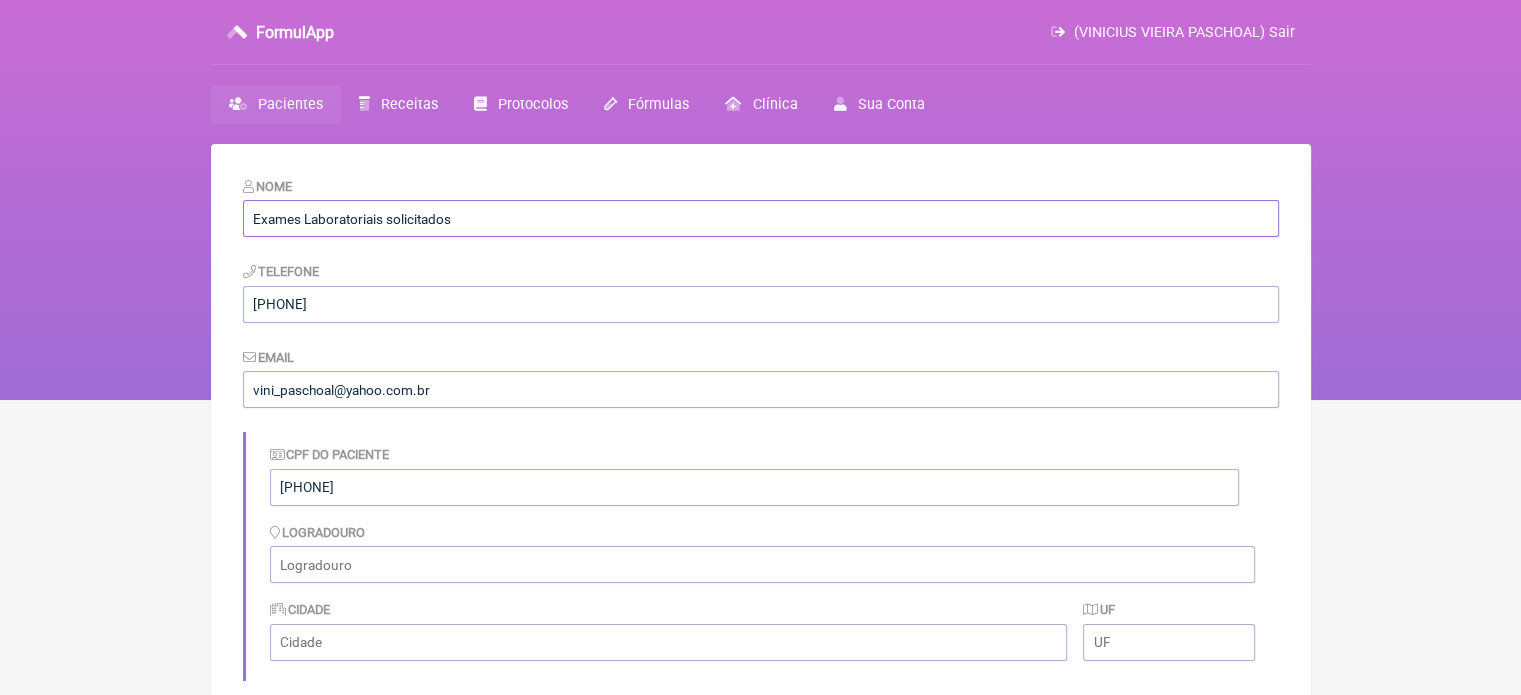 click on "Exames Laboratoriais solicitados" at bounding box center (761, 218) 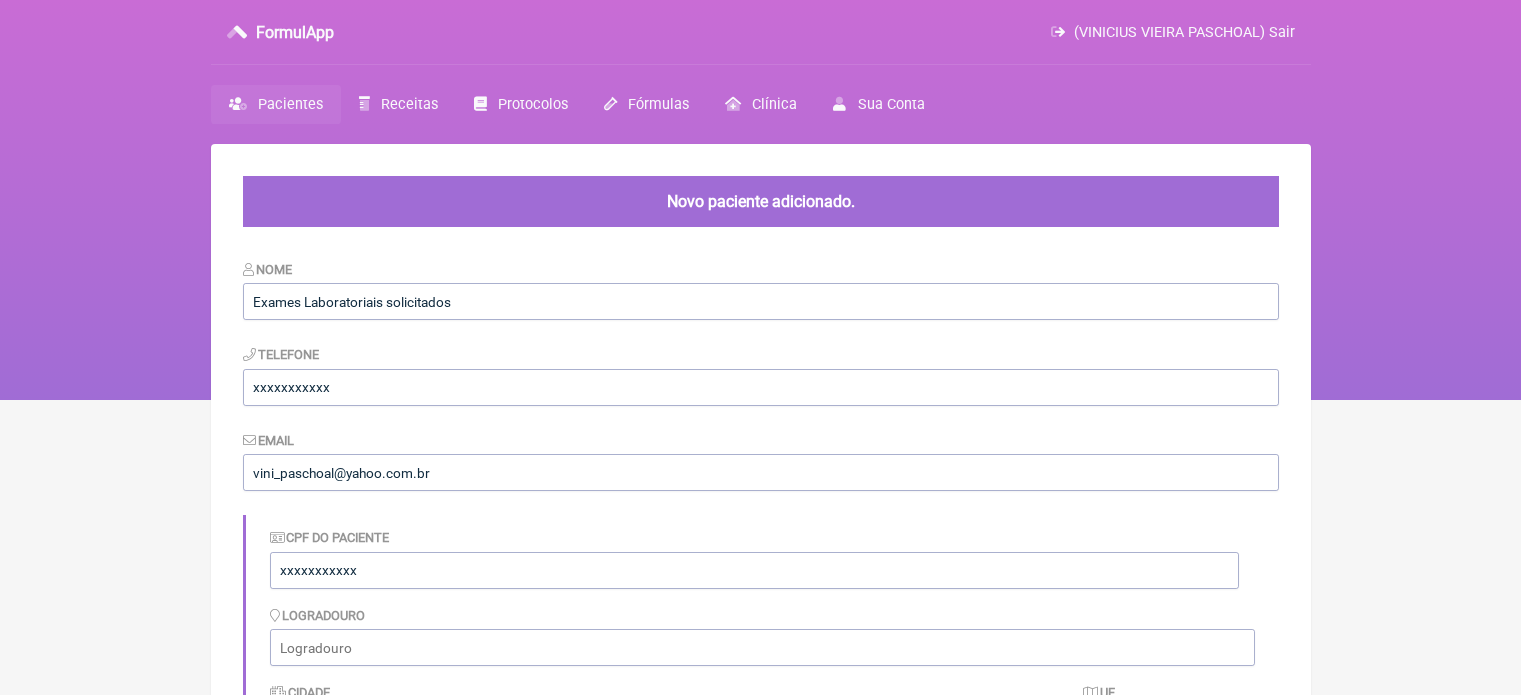 scroll, scrollTop: 0, scrollLeft: 0, axis: both 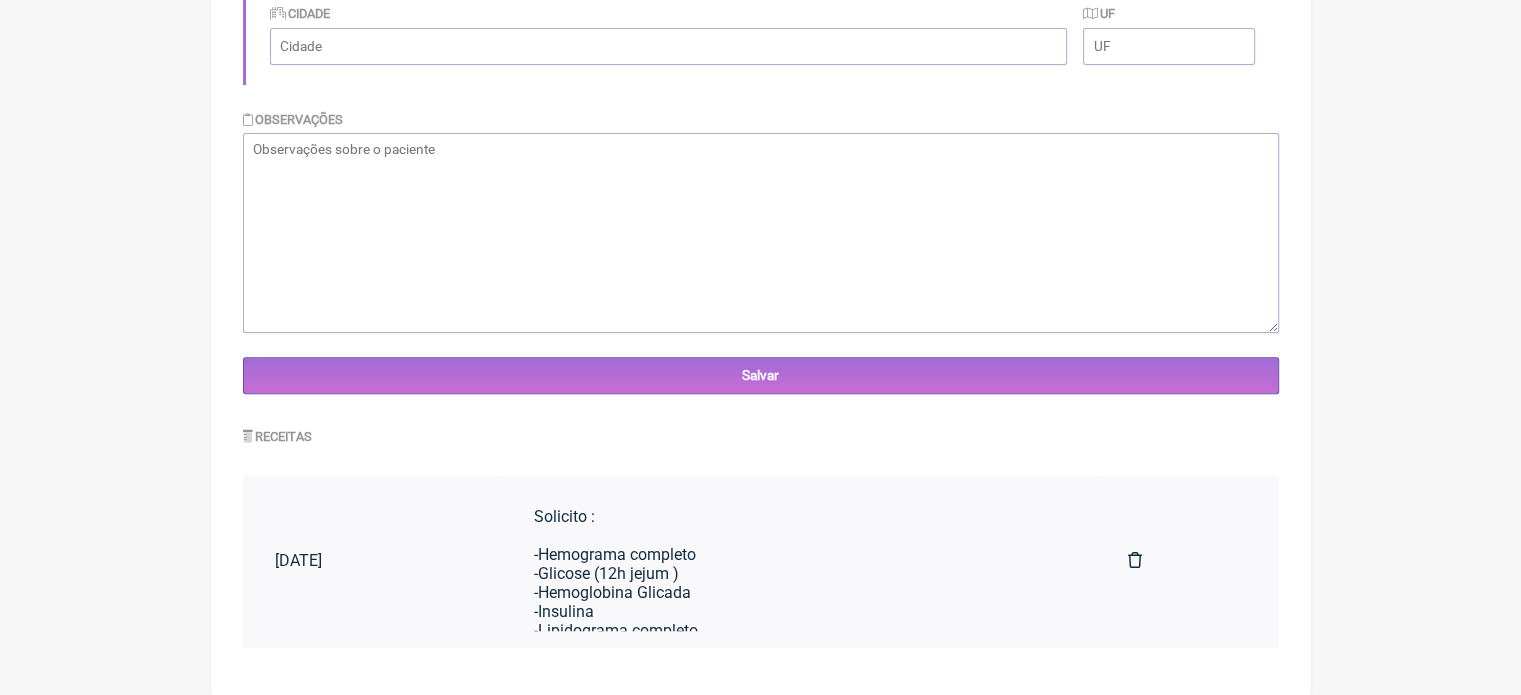 click on "Solicito : -Hemograma completo -Glicose (12h jejum ) -Hemoglobina Glicada  -Insulina  -Lipidograma completo  -Hepatograma completo -Uréia e Creatinina  -Ferro e Ferretina  -TSH, T3, T4 e Anti-tpo -Cortisol -Prolactina, Lh, Fsh -Estradiol, Estriol, Estrona  -Estrogênio, Progesterona -Ácido Úrico -Dhea -Pcr -Homocisteina  -Coagulograma - Testosterona Total e Livre - PSA Total e Livre -Vit. A, B12, C, D -Na, K, CA, Mg - CA 72.4, CA 19.9 - CEA - HCG -FAN, Alfafetoproteína" at bounding box center (799, 782) 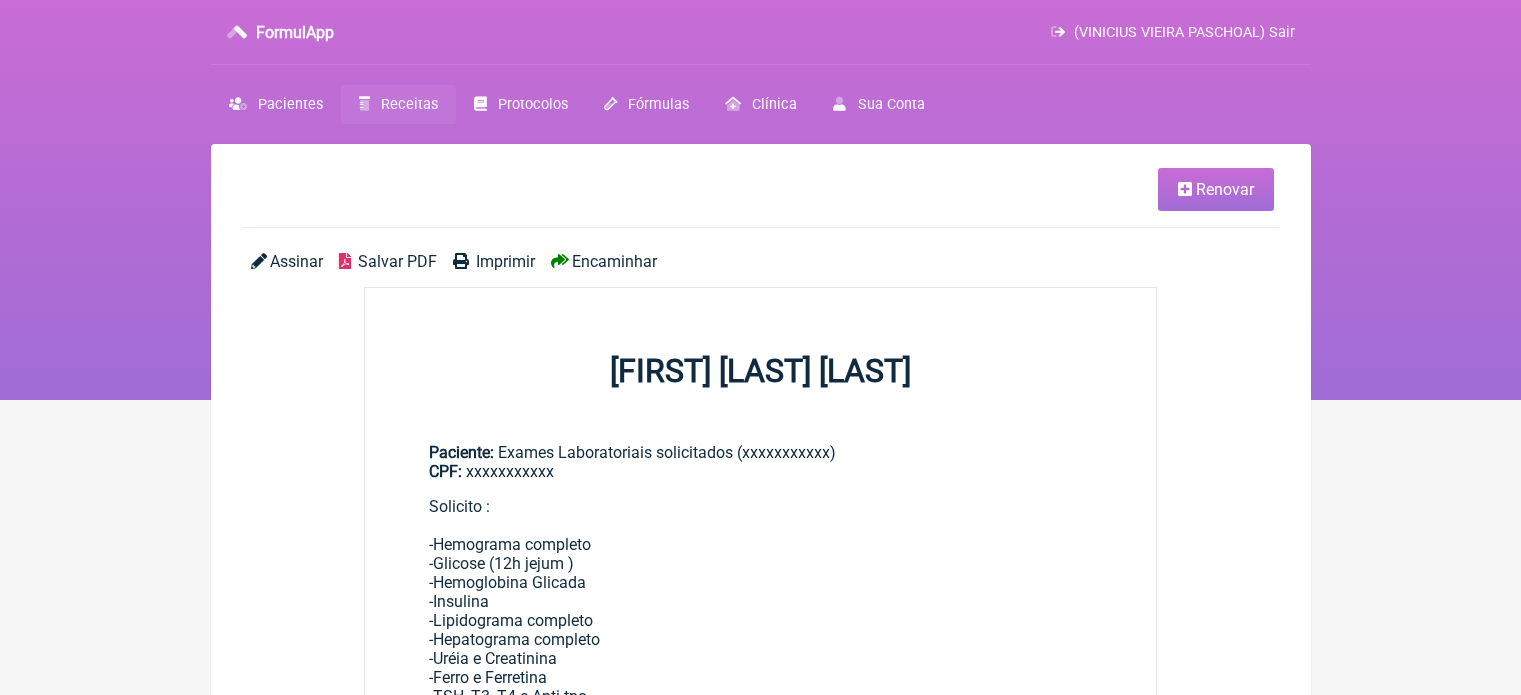 scroll, scrollTop: 0, scrollLeft: 0, axis: both 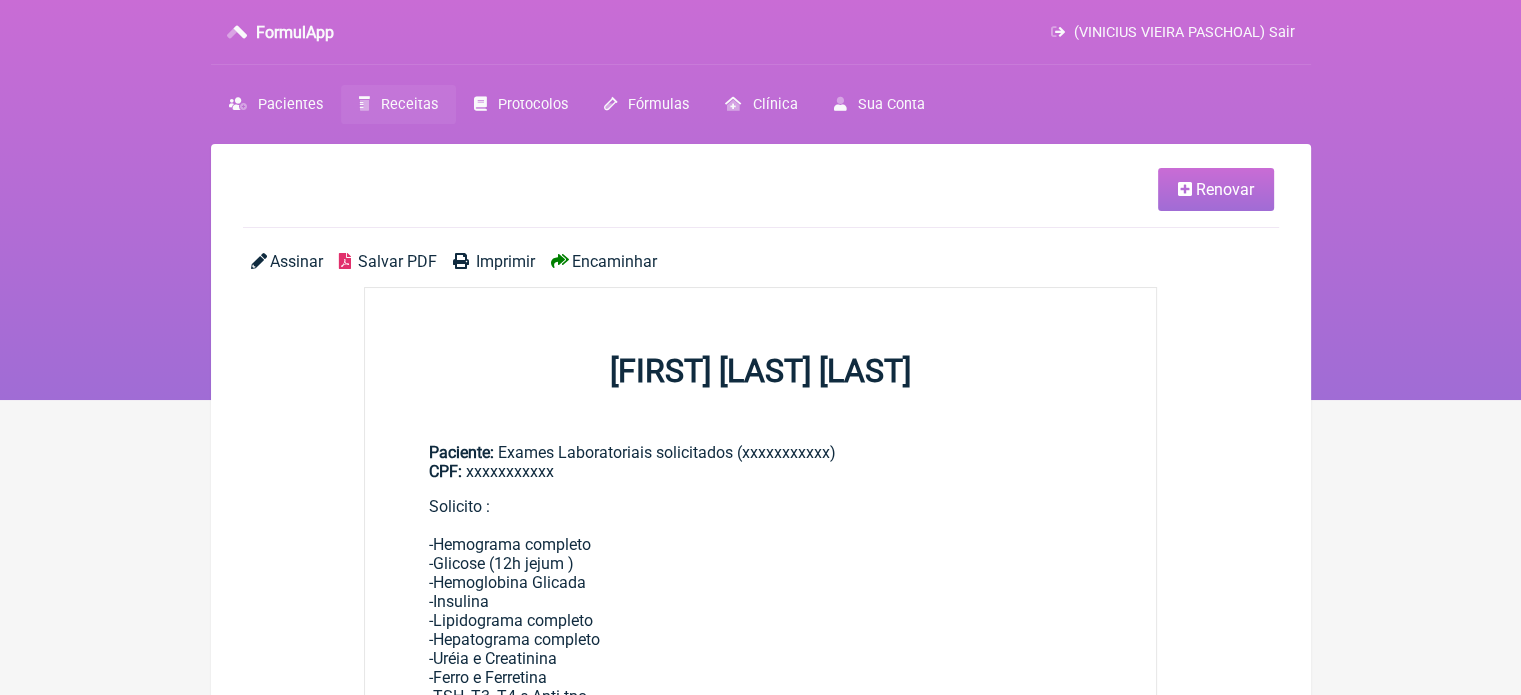 click on "Renovar" at bounding box center [1216, 189] 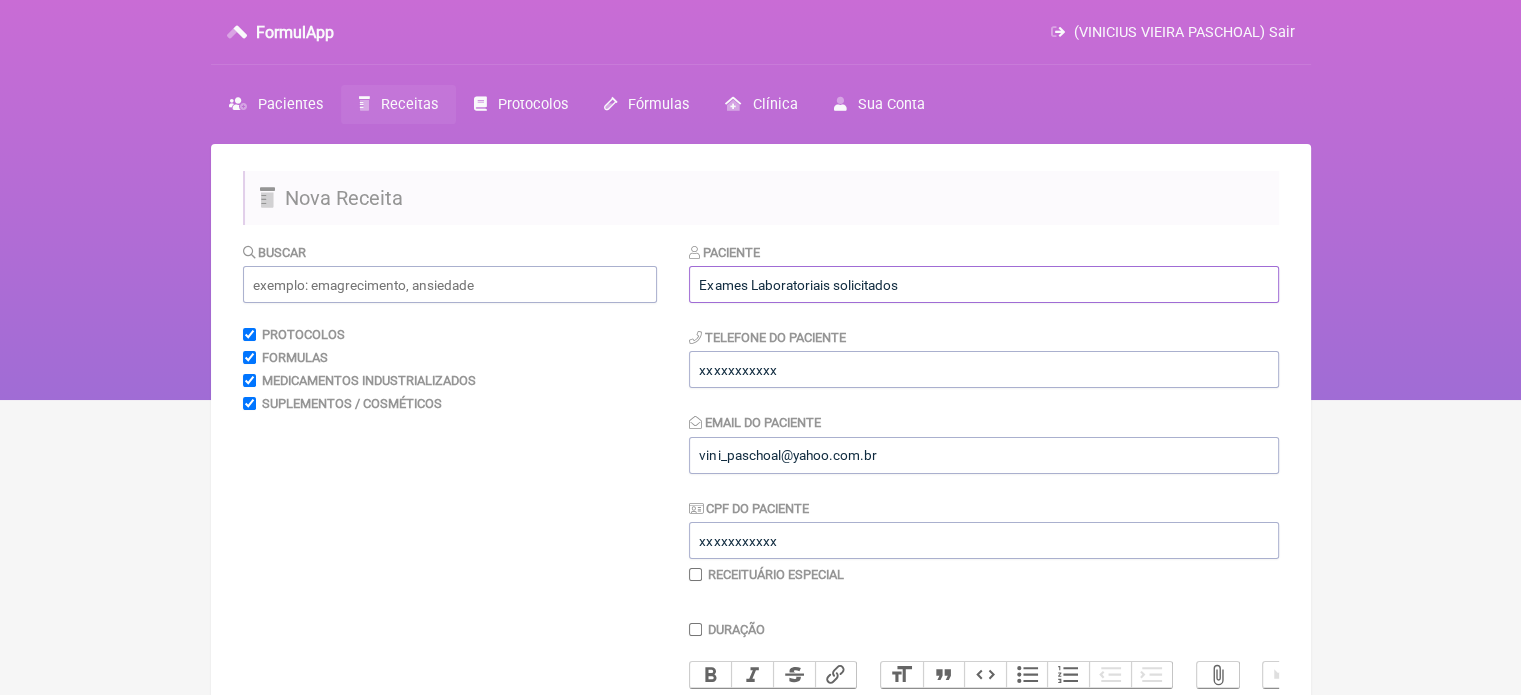click on "Exames Laboratoriais solicitados" at bounding box center (984, 284) 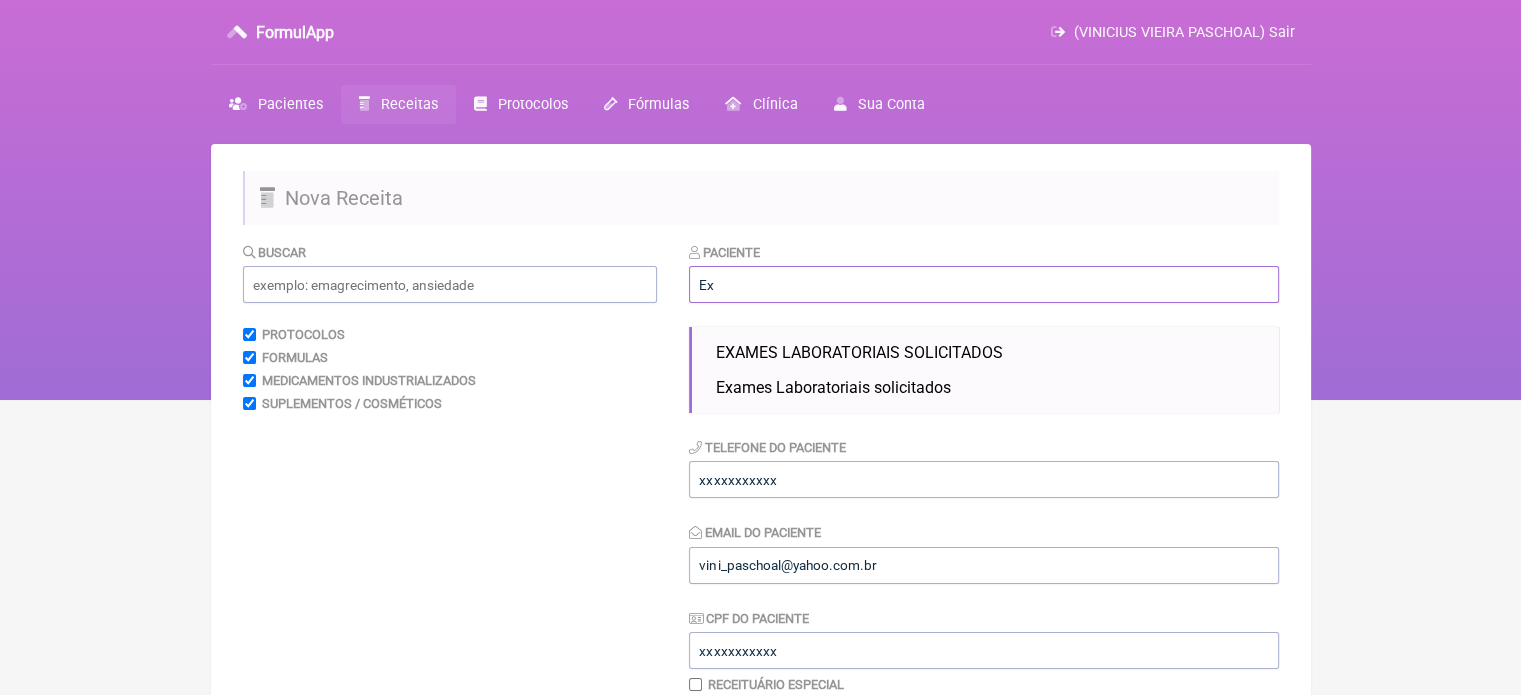 type on "E" 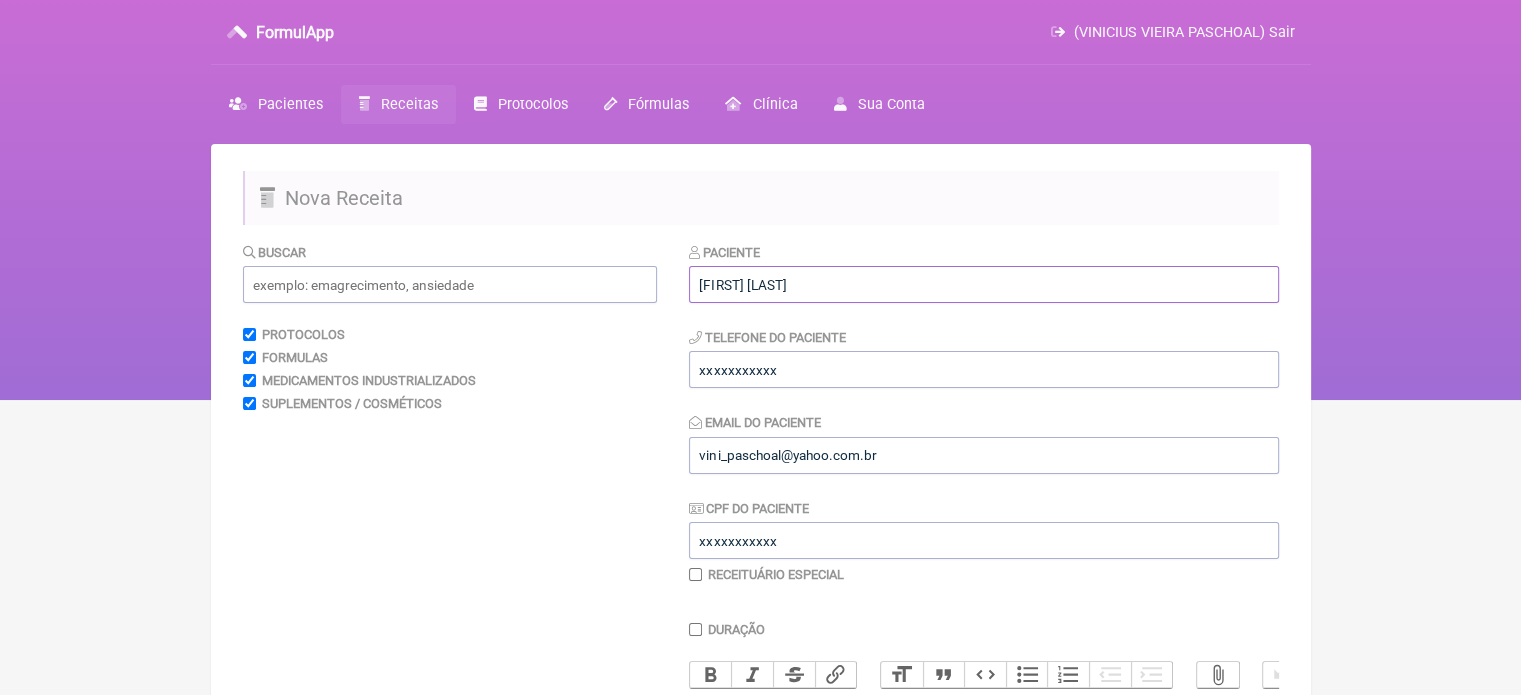 type on "Allan Pinto Félix" 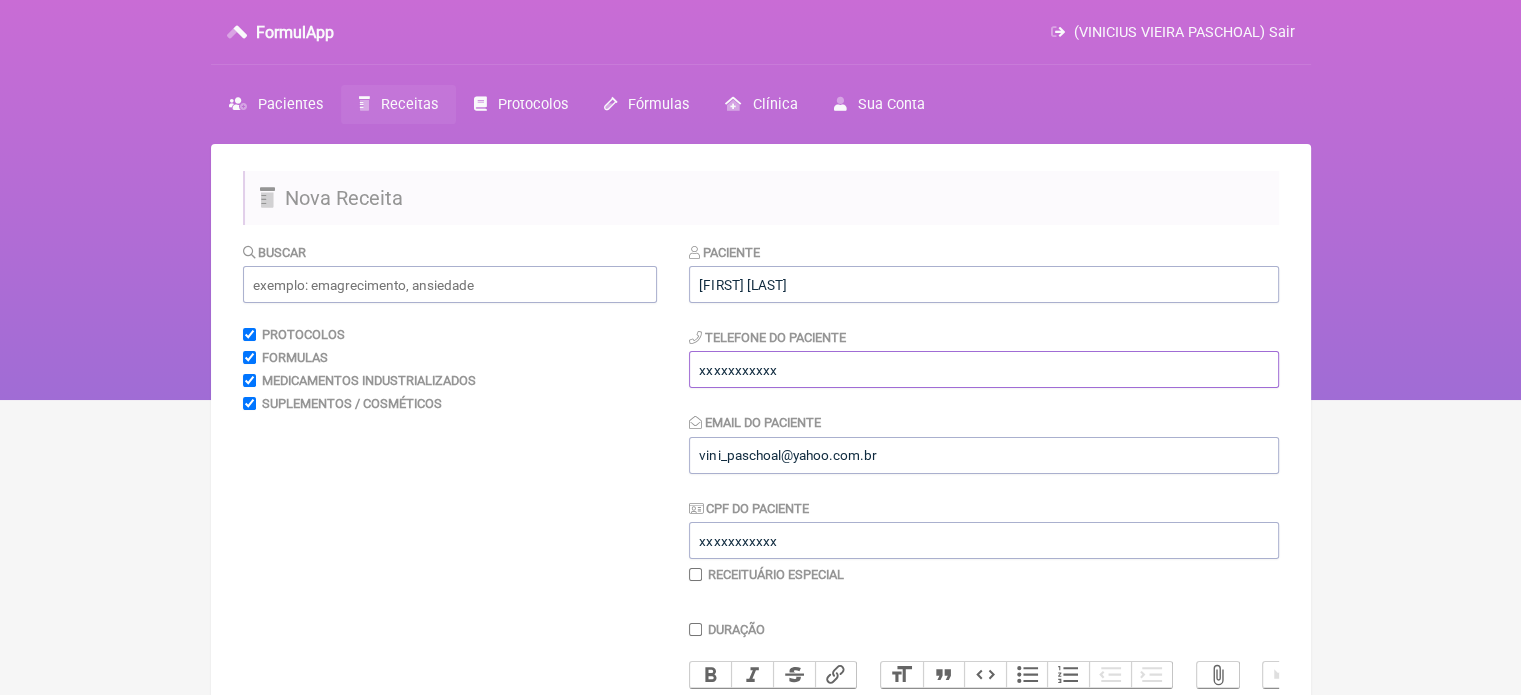 click on "xxxxxxxxxxx" at bounding box center (984, 369) 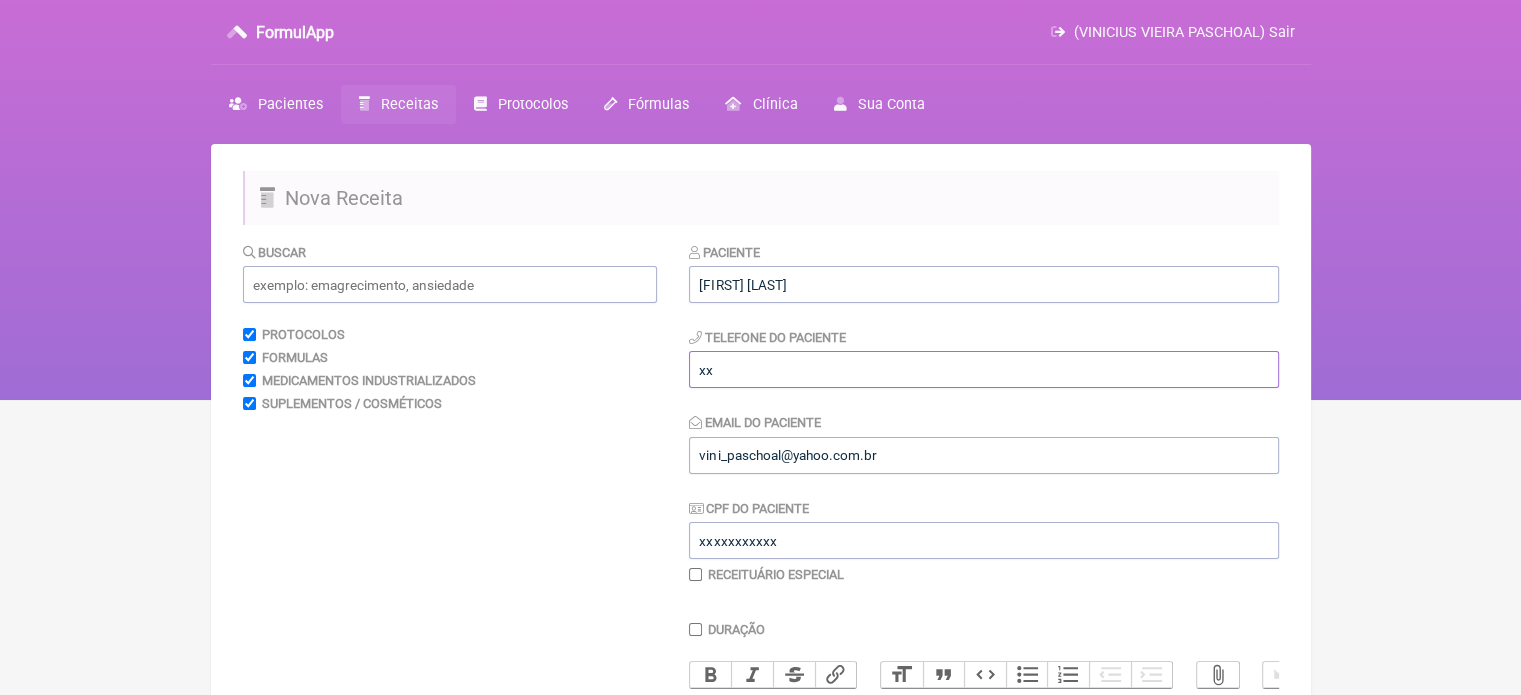 type on "x" 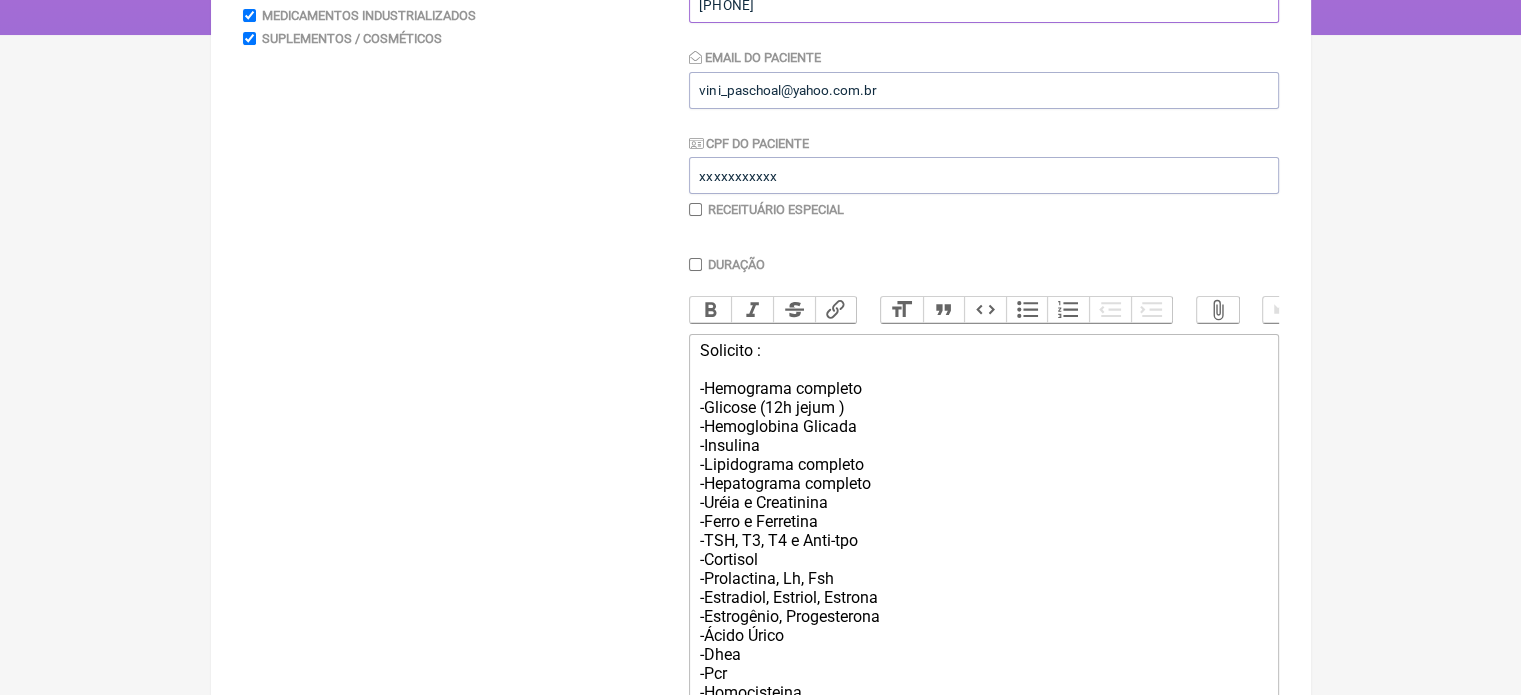 scroll, scrollTop: 377, scrollLeft: 0, axis: vertical 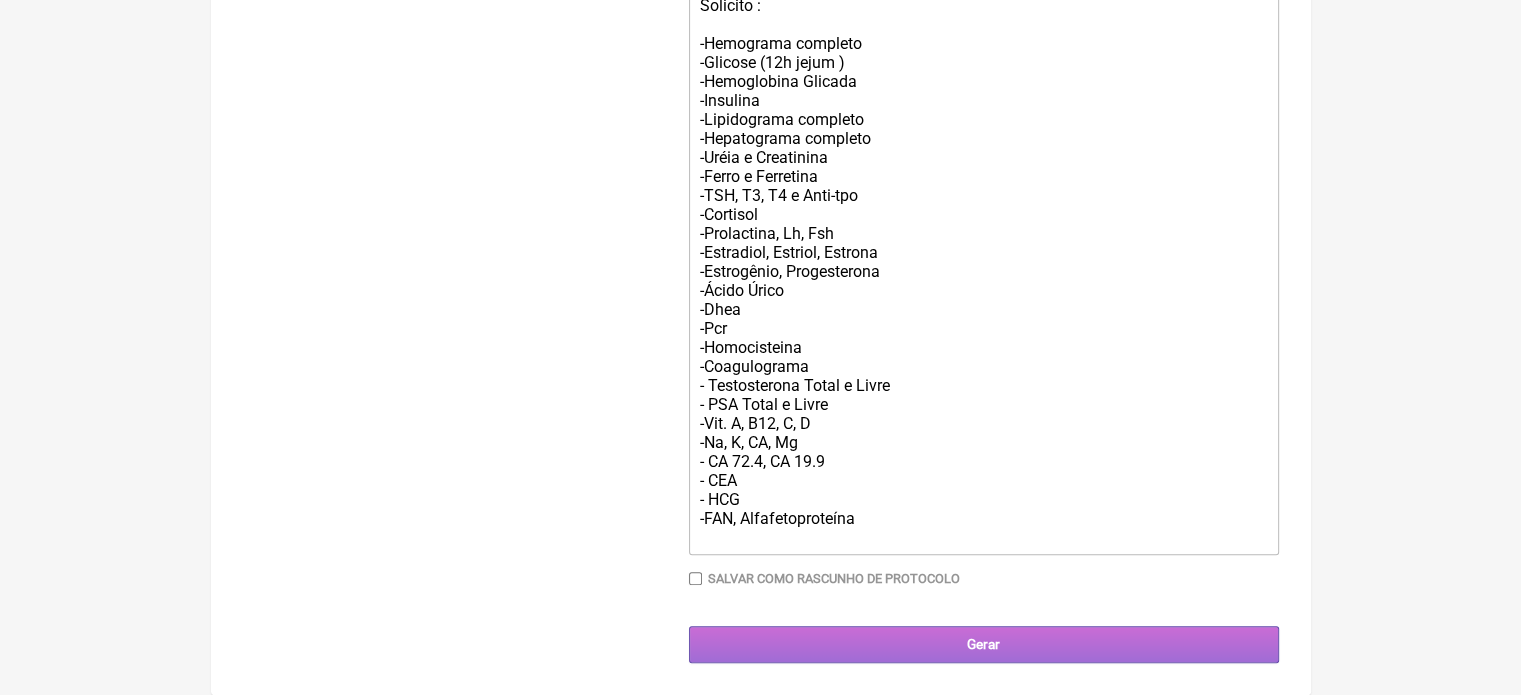 type on "21997203458" 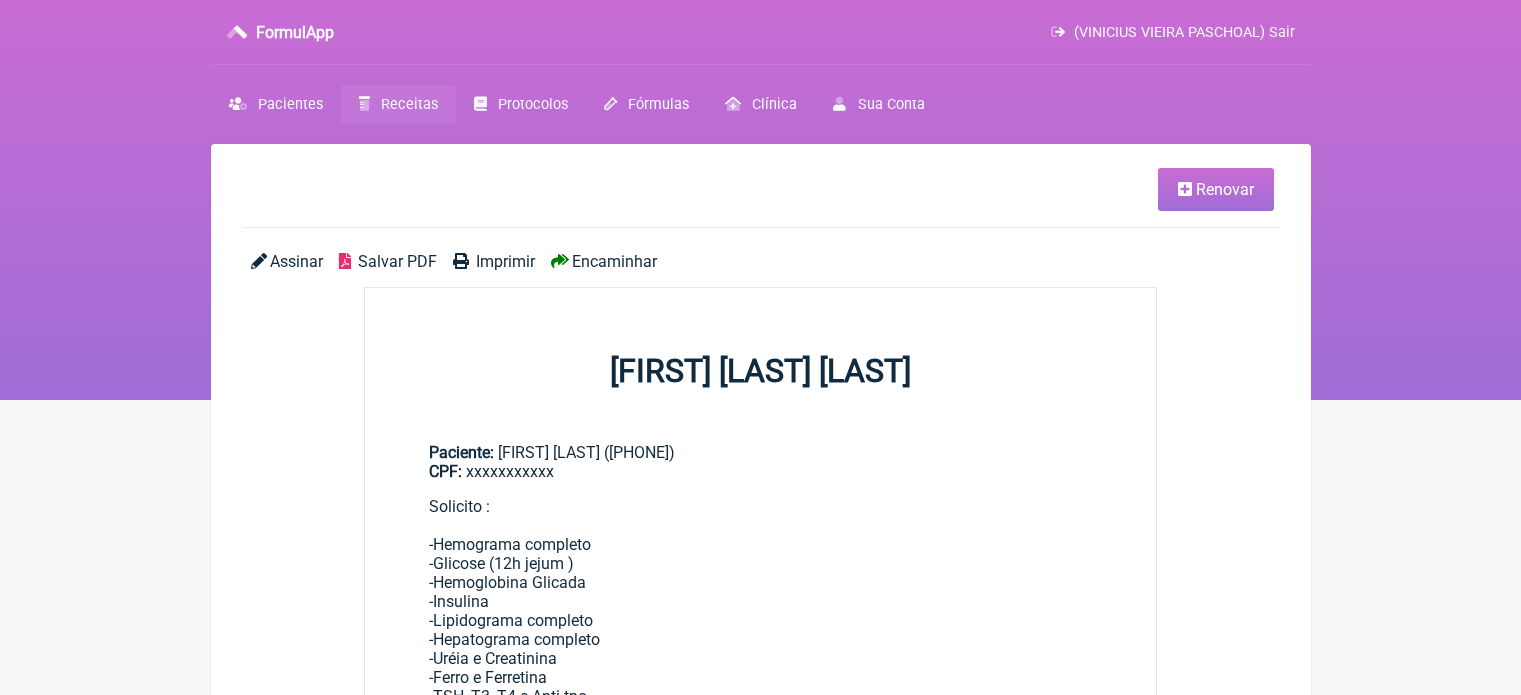 scroll, scrollTop: 0, scrollLeft: 0, axis: both 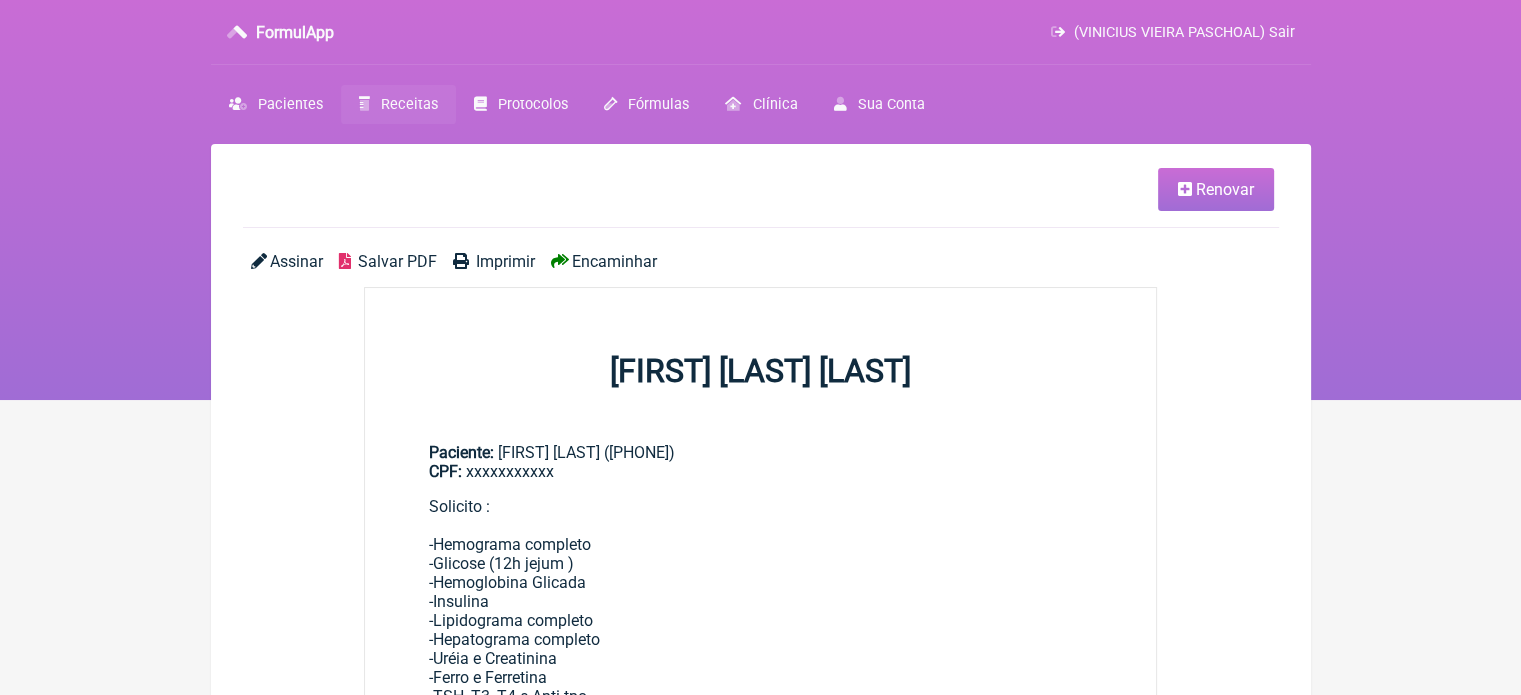 click on "Imprimir" at bounding box center [505, 261] 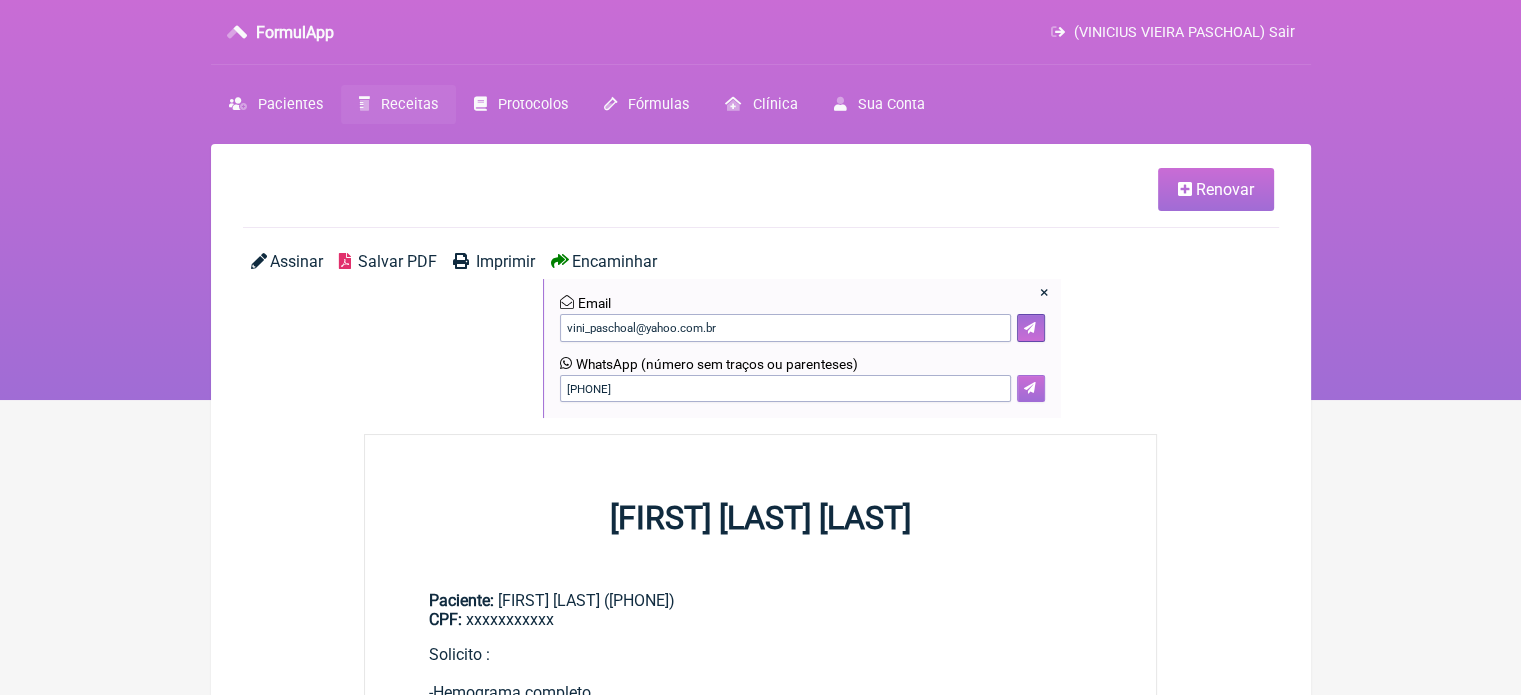 click at bounding box center (1030, 388) 